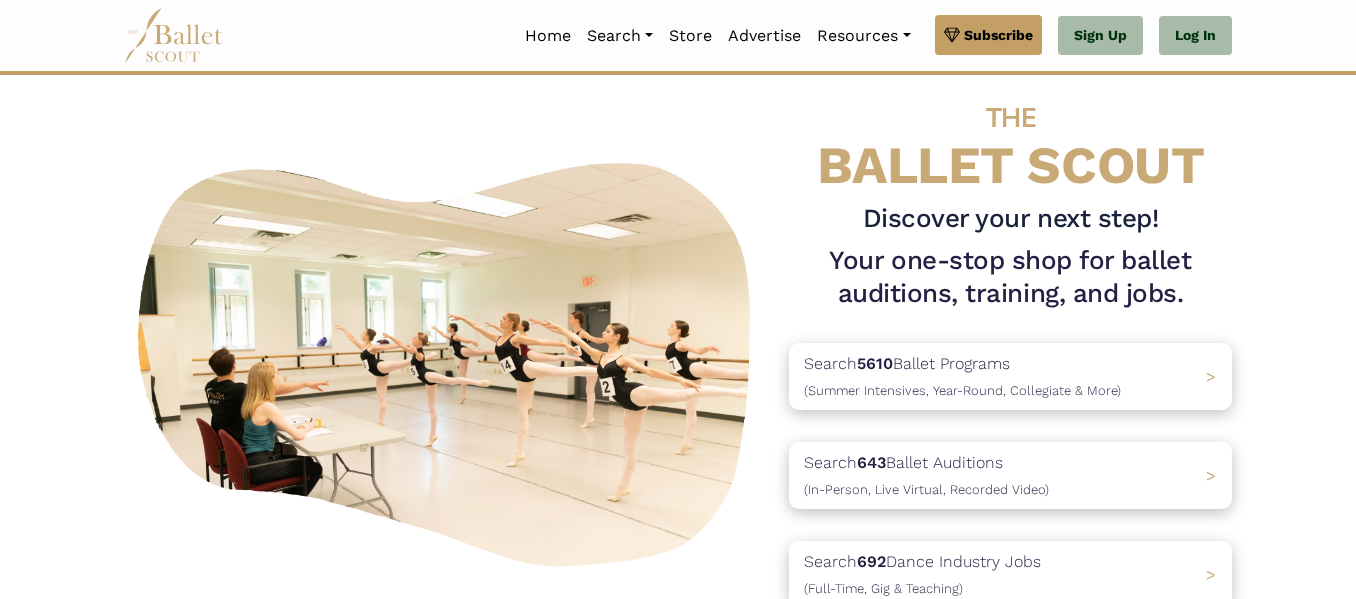 scroll, scrollTop: 0, scrollLeft: 0, axis: both 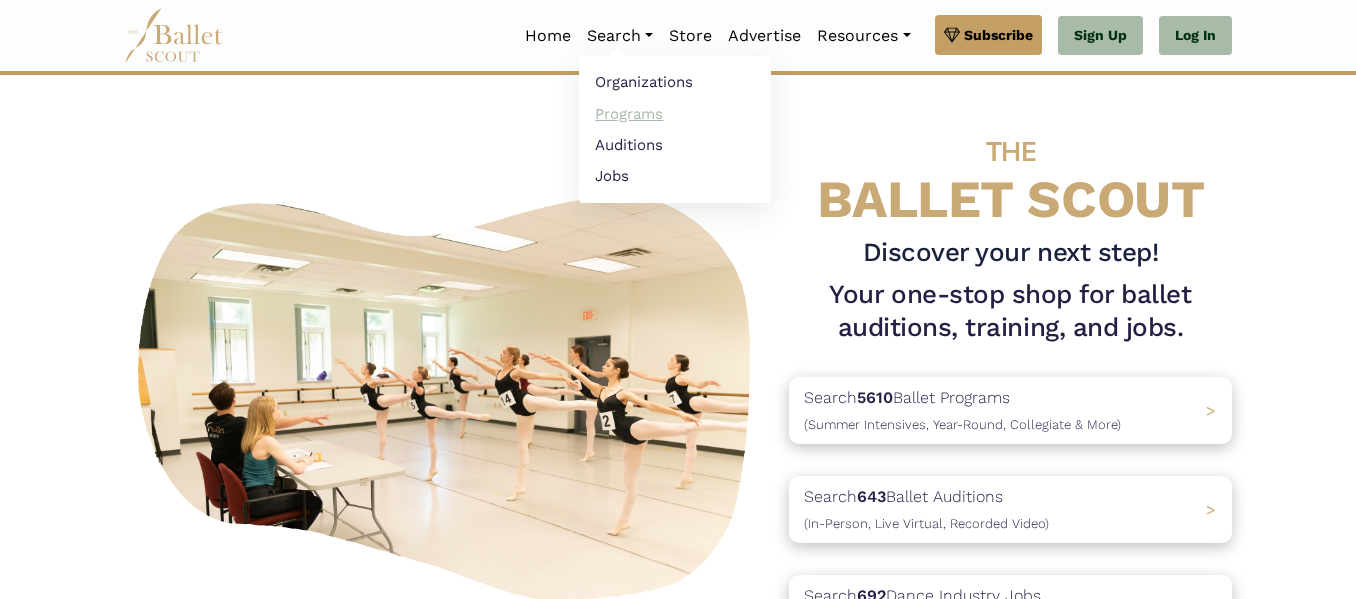 click on "Programs" at bounding box center [675, 113] 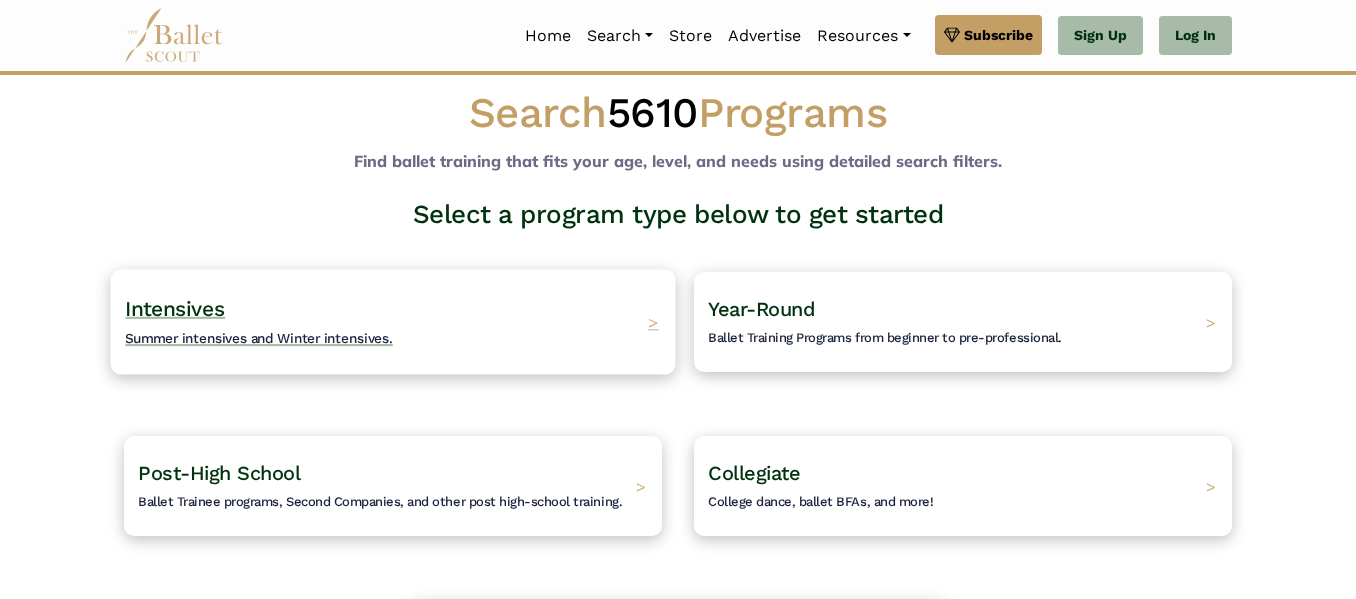 scroll, scrollTop: 59, scrollLeft: 0, axis: vertical 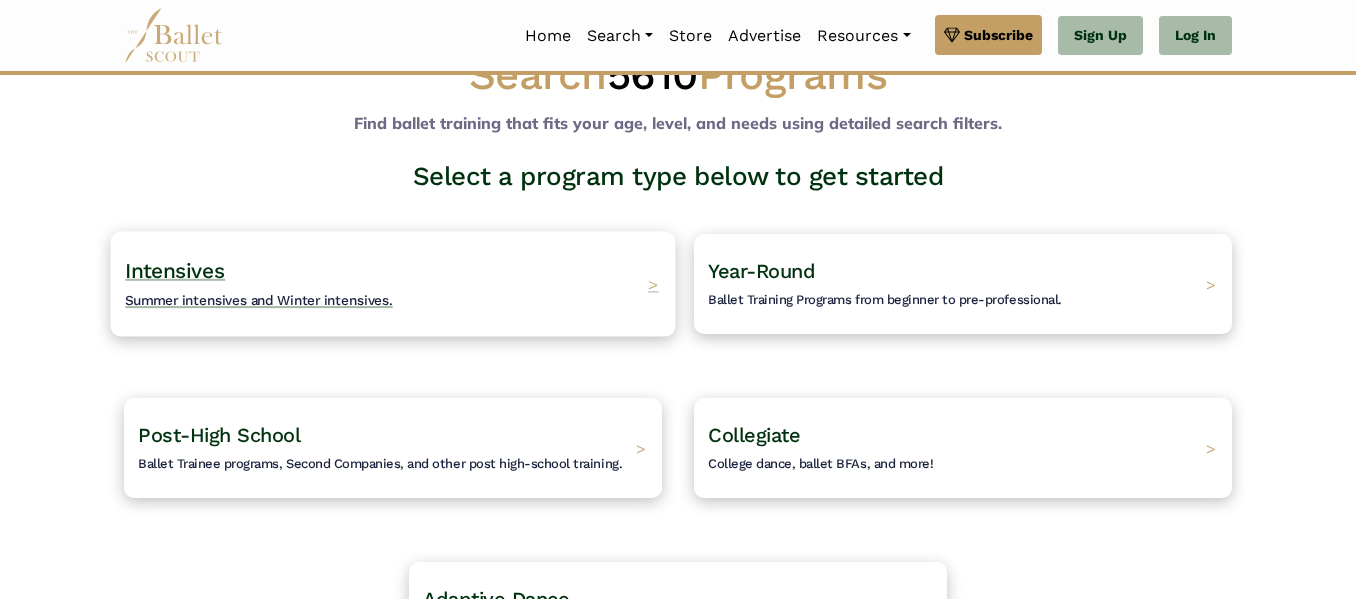 click on "Summer
intensives and Winter intensives." at bounding box center (259, 300) 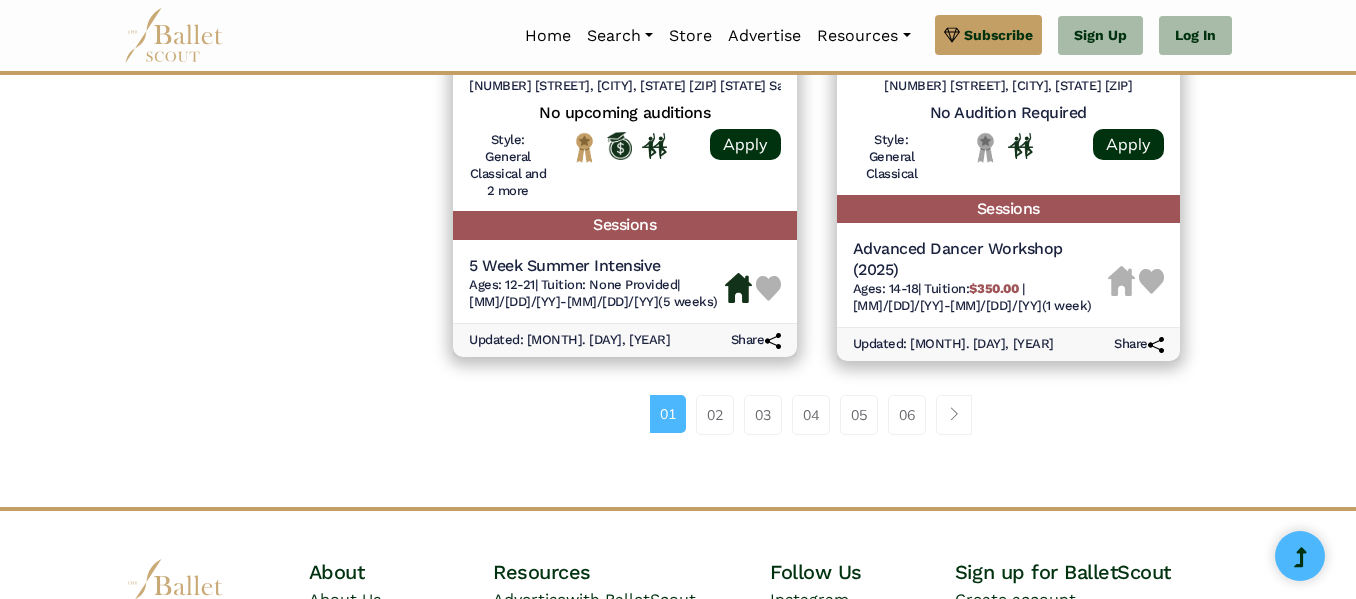 scroll, scrollTop: 2938, scrollLeft: 0, axis: vertical 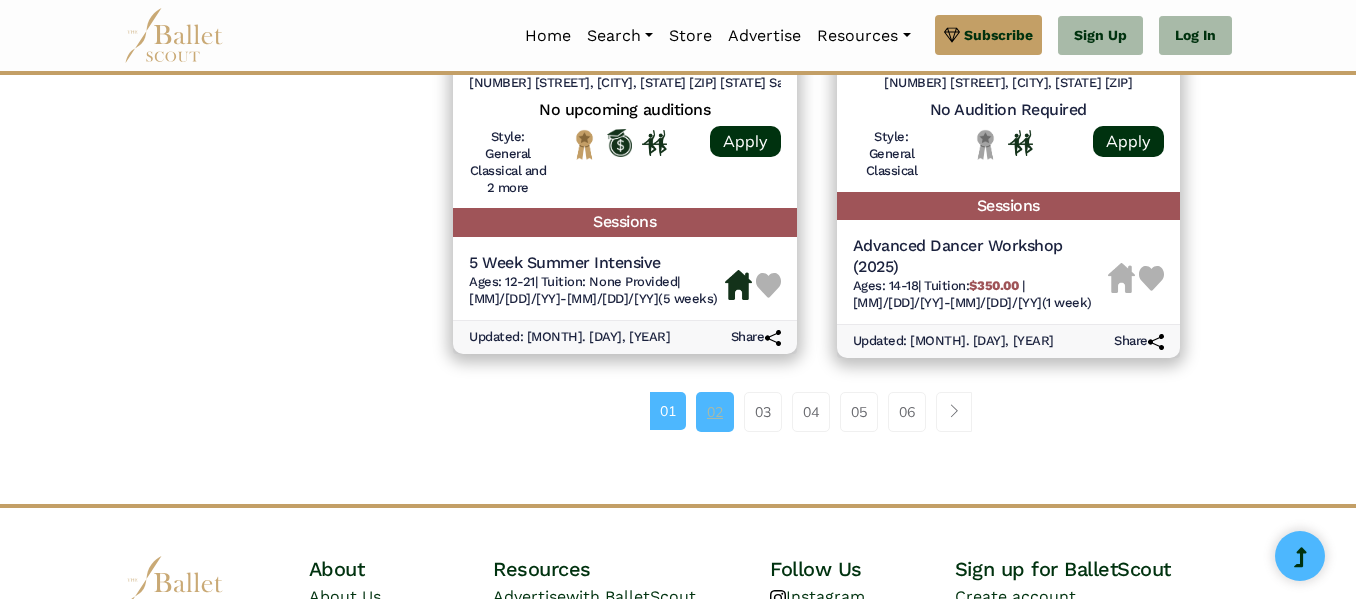 click on "02" at bounding box center (715, 412) 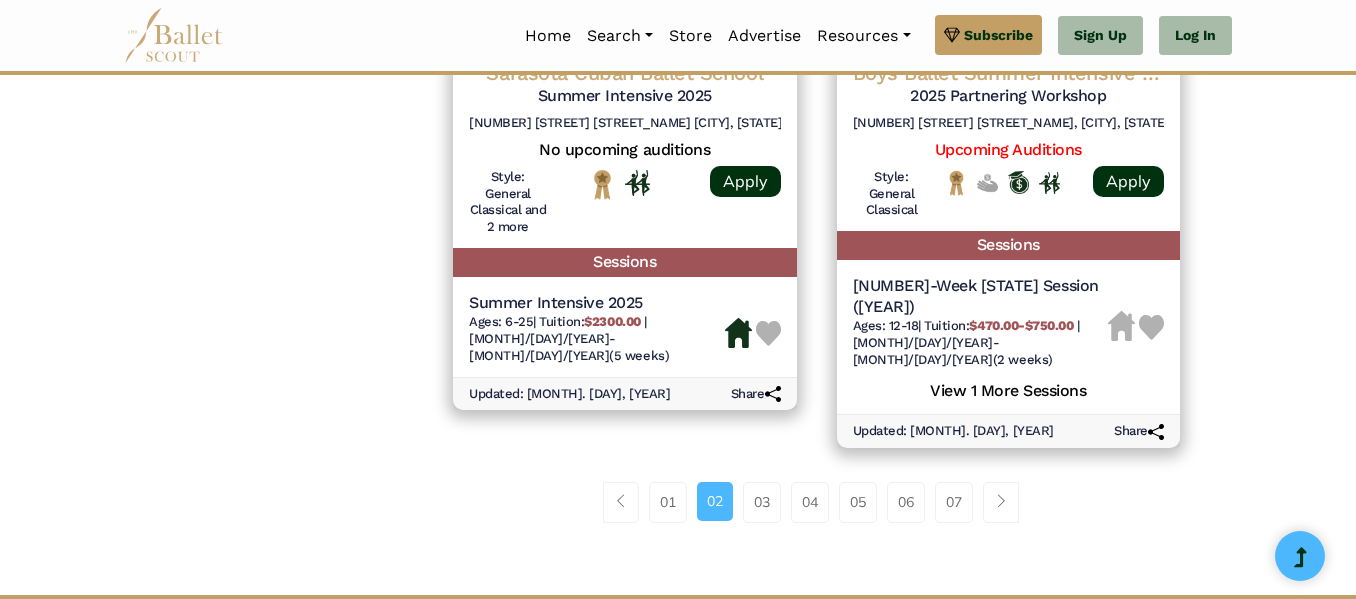 scroll, scrollTop: 3076, scrollLeft: 0, axis: vertical 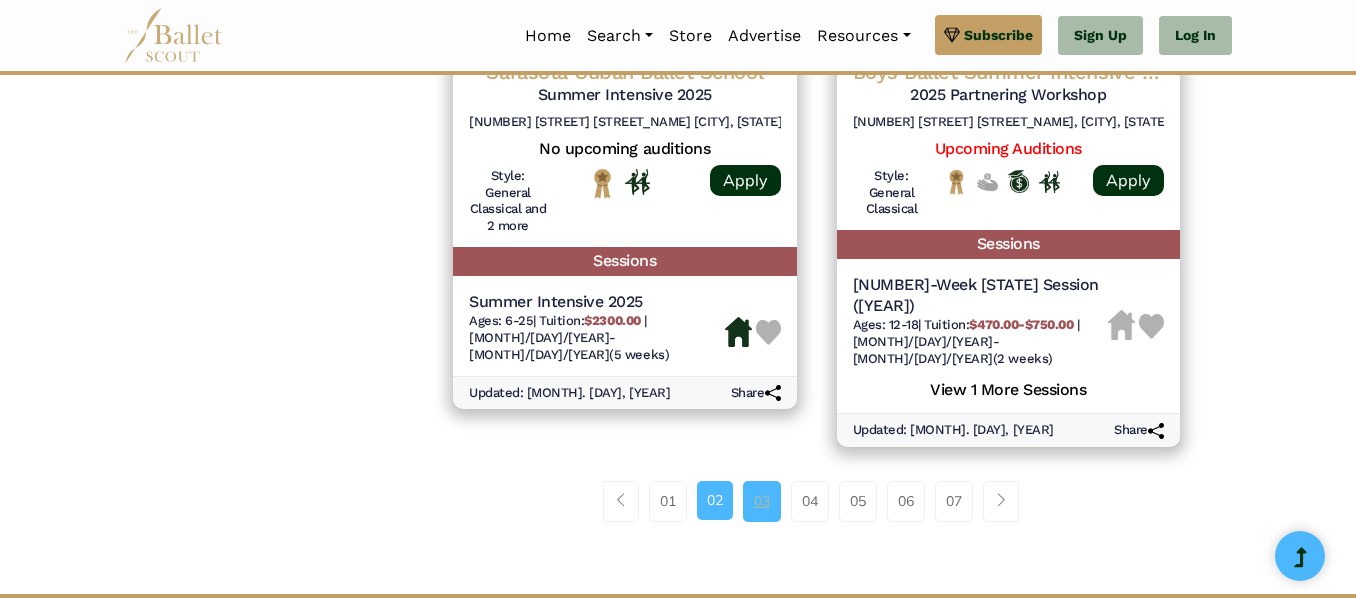 click on "03" at bounding box center [762, 501] 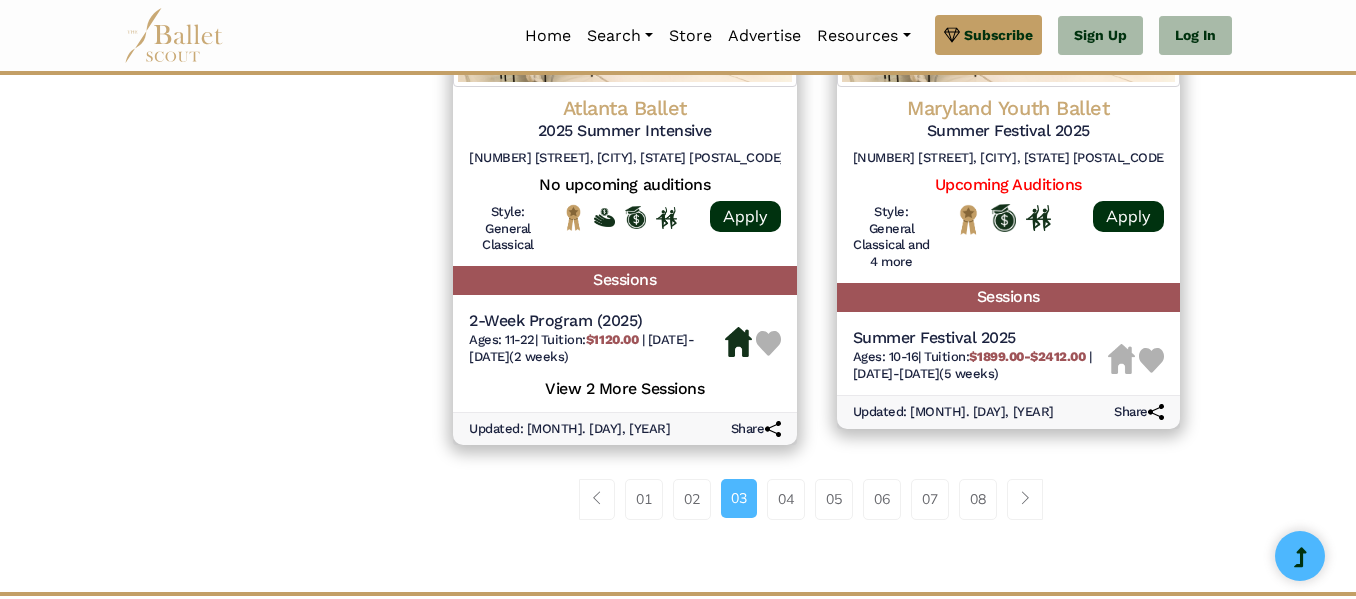 scroll, scrollTop: 2885, scrollLeft: 0, axis: vertical 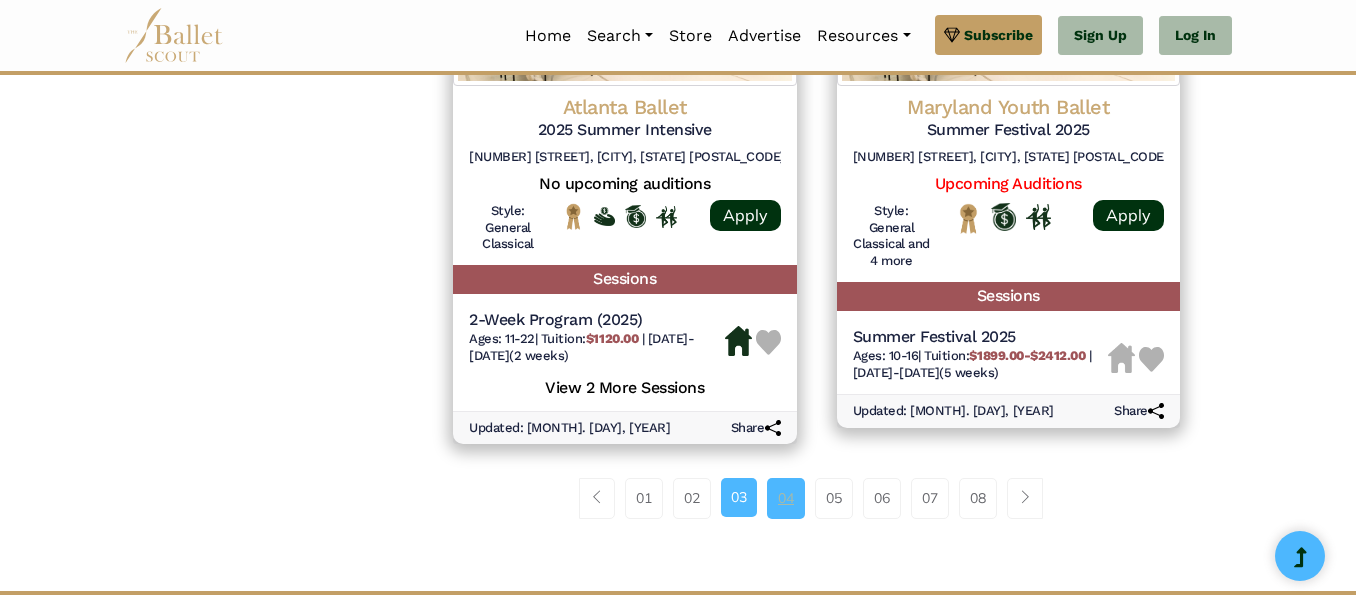 click on "04" at bounding box center [786, 498] 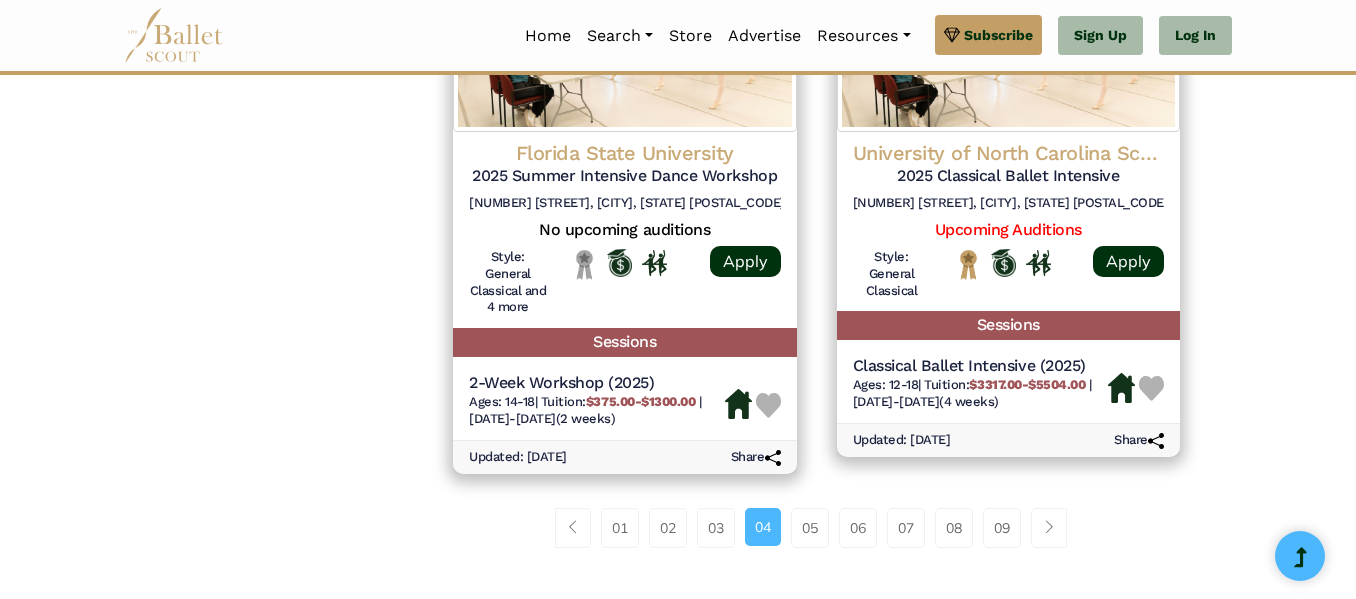 scroll, scrollTop: 2935, scrollLeft: 0, axis: vertical 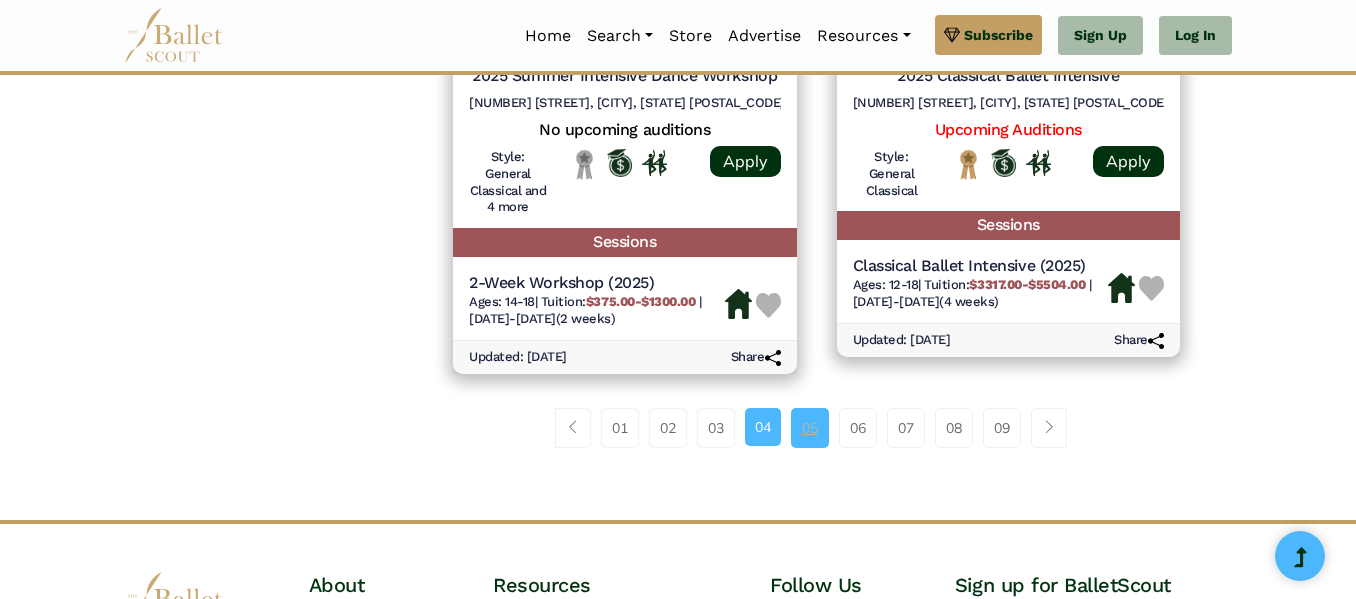 click on "05" at bounding box center (810, 428) 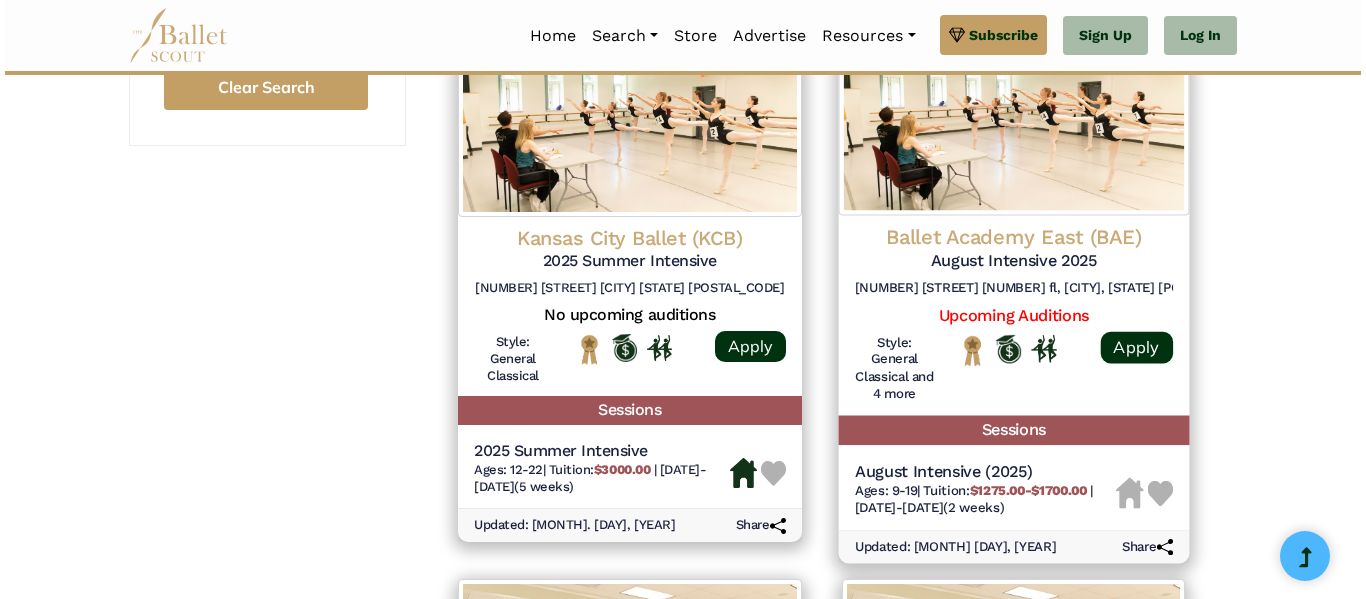 scroll, scrollTop: 1630, scrollLeft: 0, axis: vertical 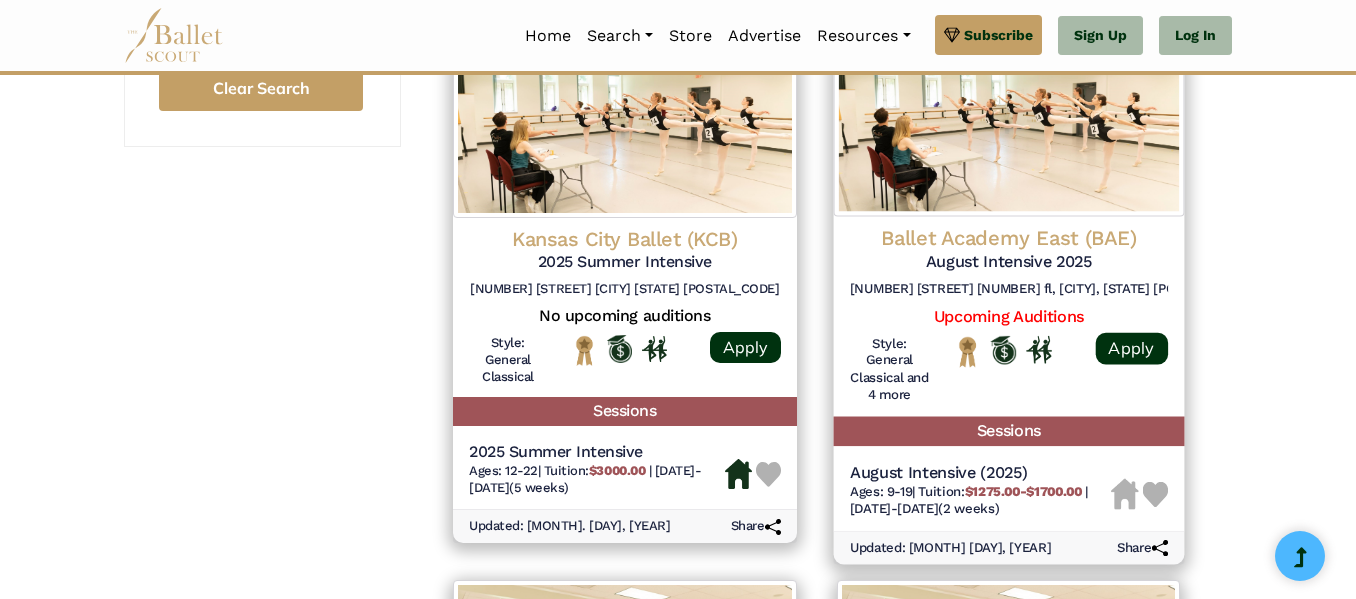 click on "Ballet Academy East (BAE)" at bounding box center (1009, -955) 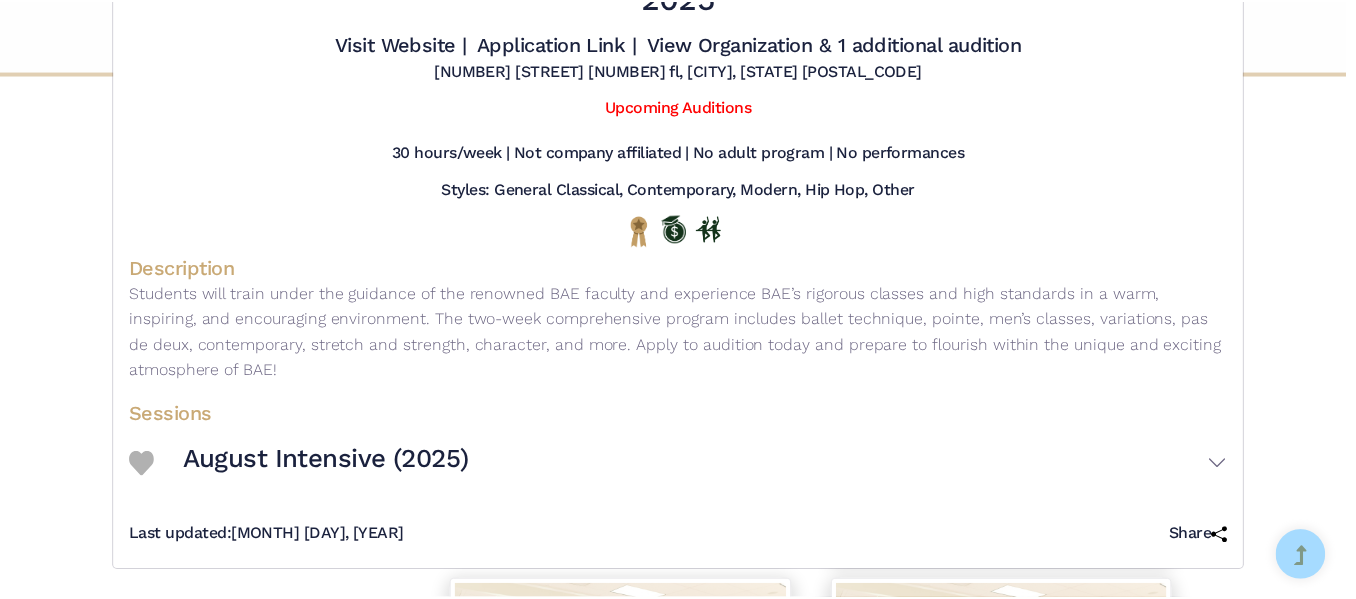 scroll, scrollTop: 0, scrollLeft: 0, axis: both 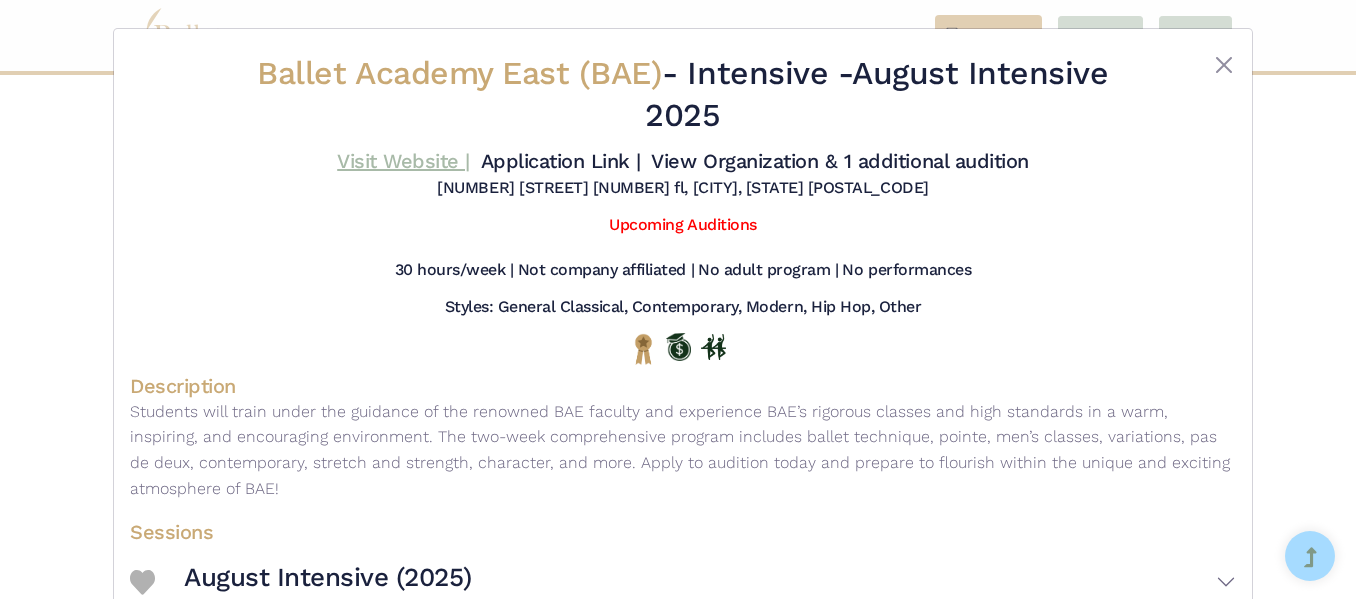 click on "Visit Website |" at bounding box center [403, 161] 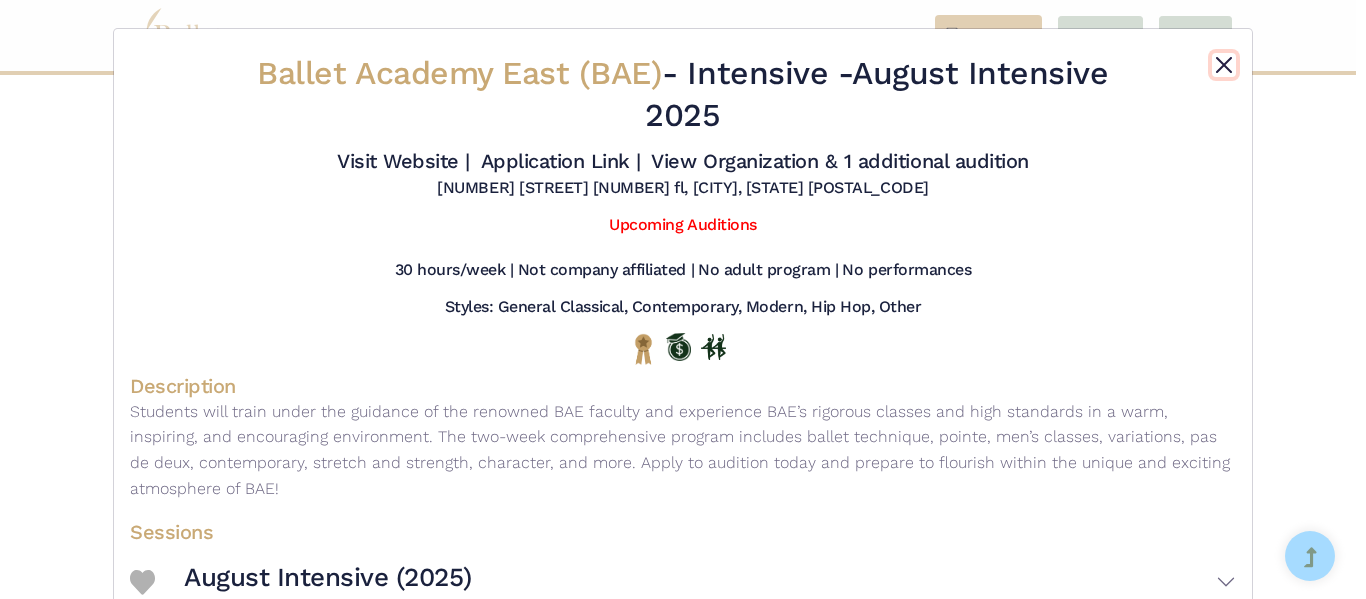 click at bounding box center (1224, 65) 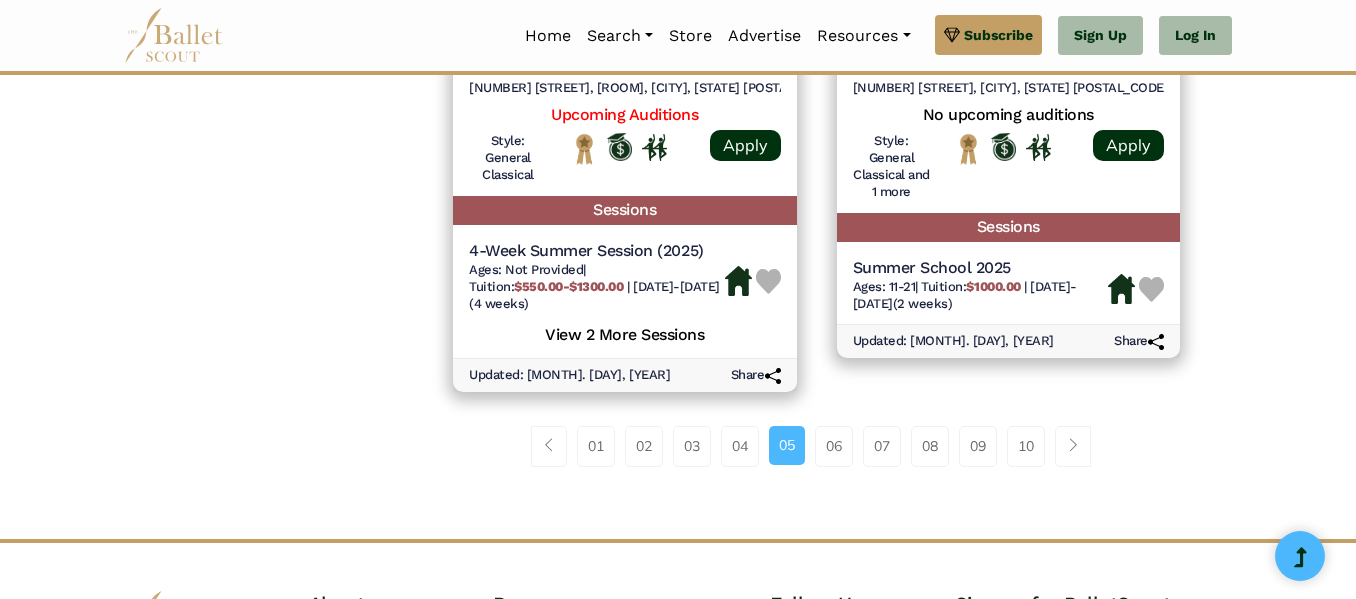 scroll, scrollTop: 2989, scrollLeft: 0, axis: vertical 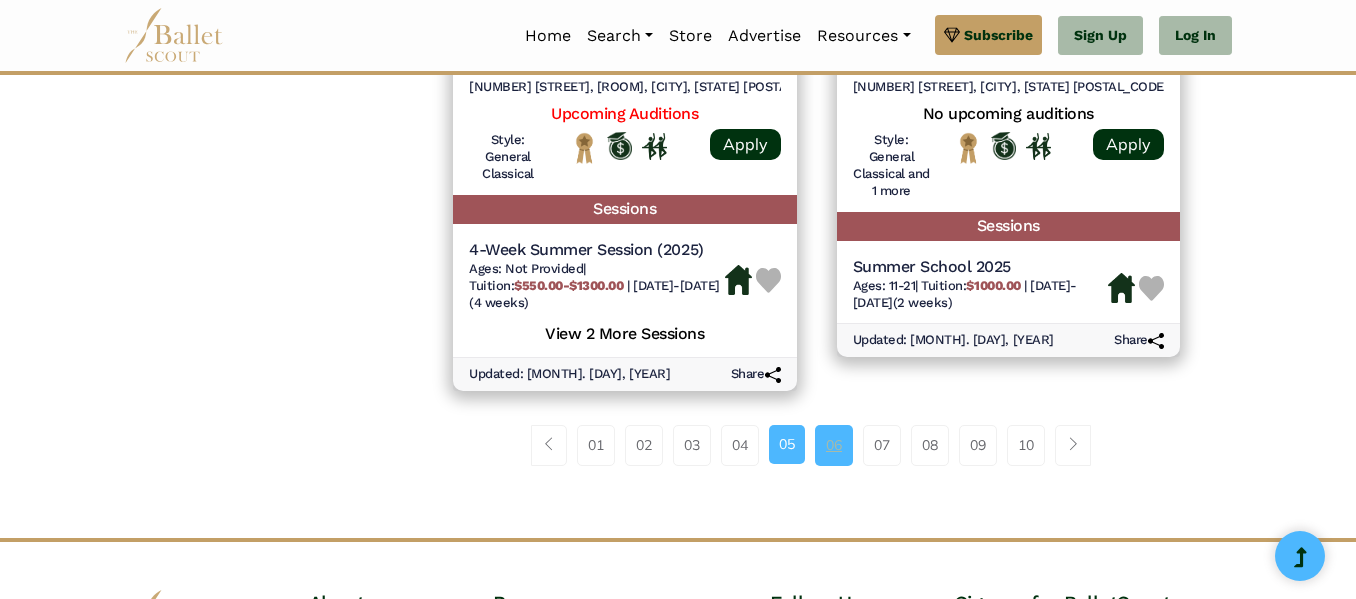 click on "06" at bounding box center (834, 445) 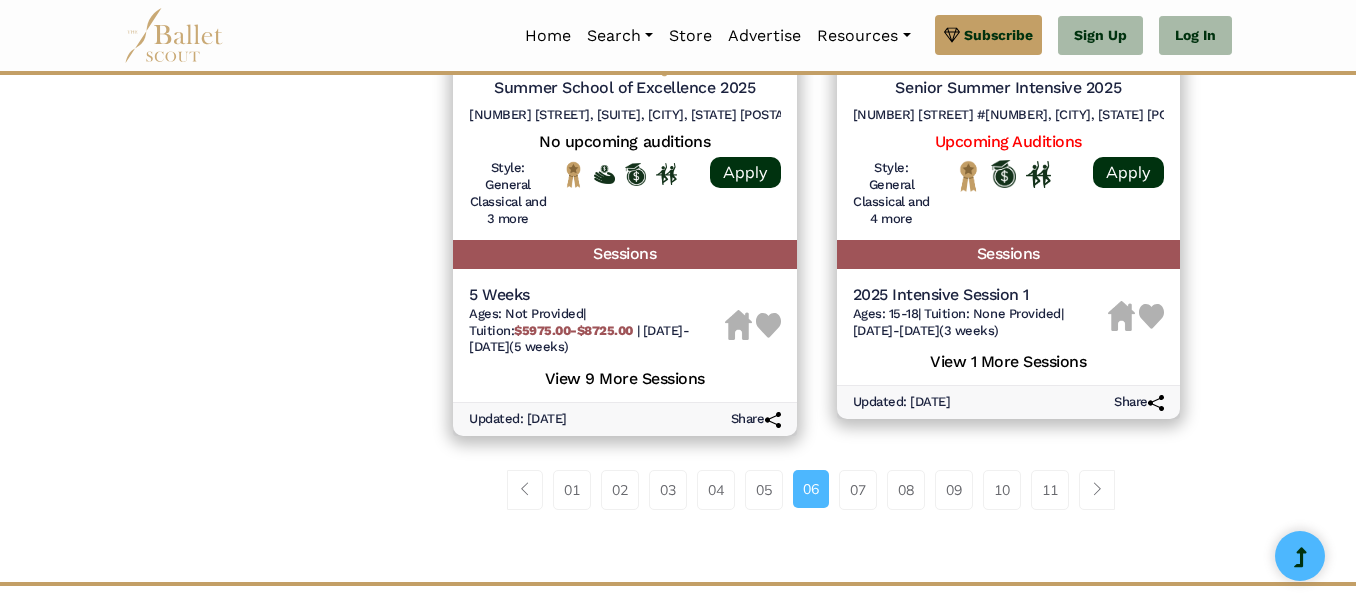 scroll, scrollTop: 3008, scrollLeft: 0, axis: vertical 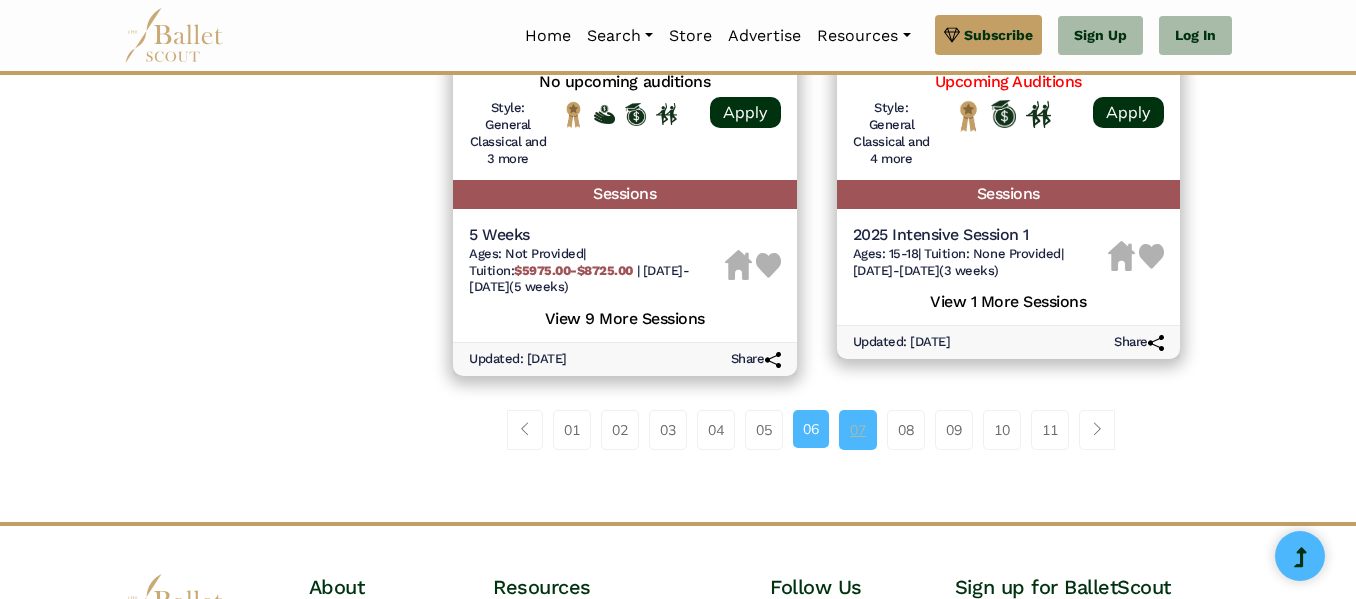 click on "07" at bounding box center [858, 430] 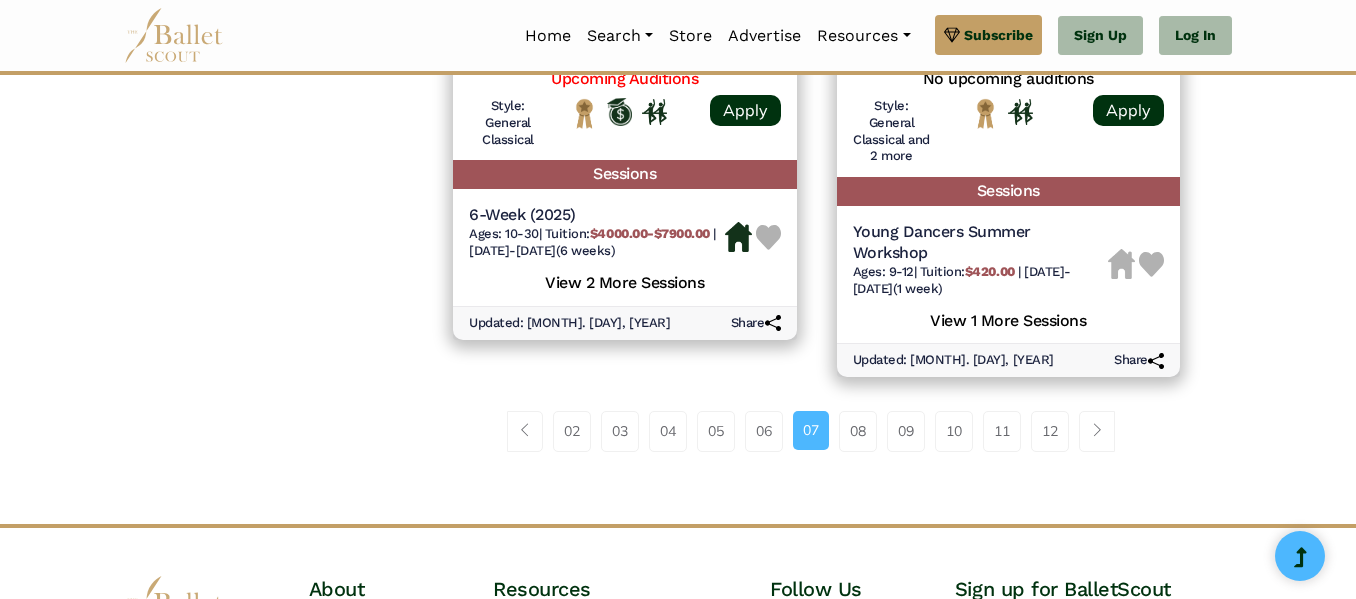 scroll, scrollTop: 2995, scrollLeft: 0, axis: vertical 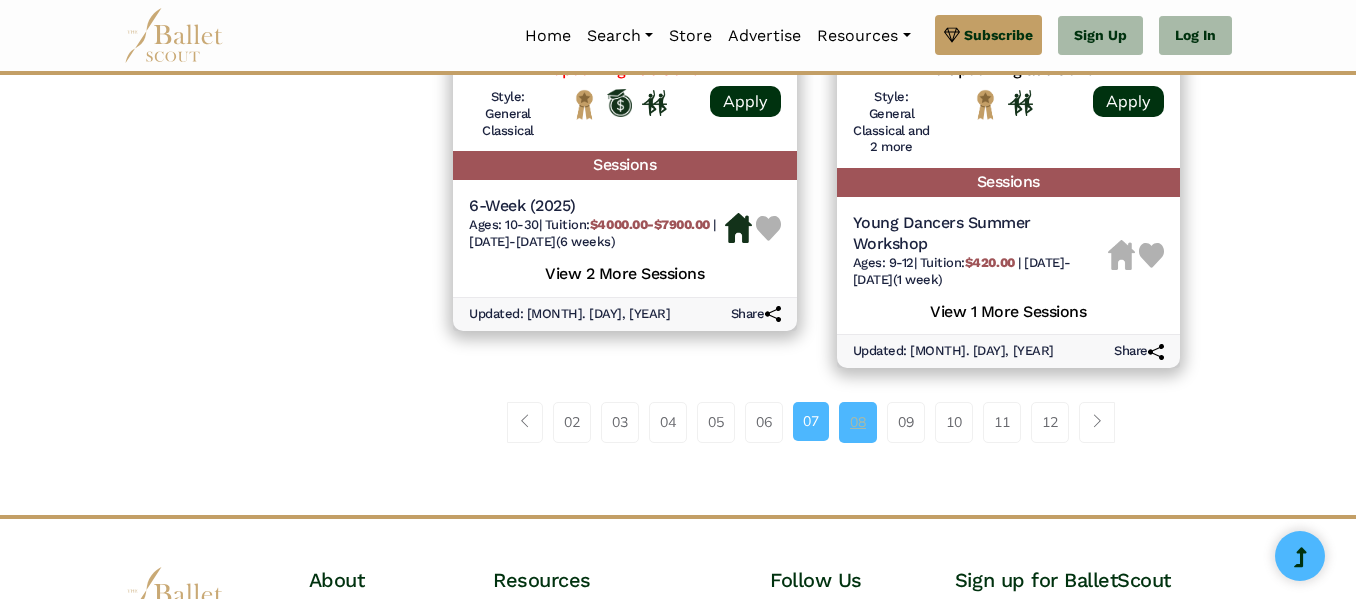 click on "08" at bounding box center (858, 422) 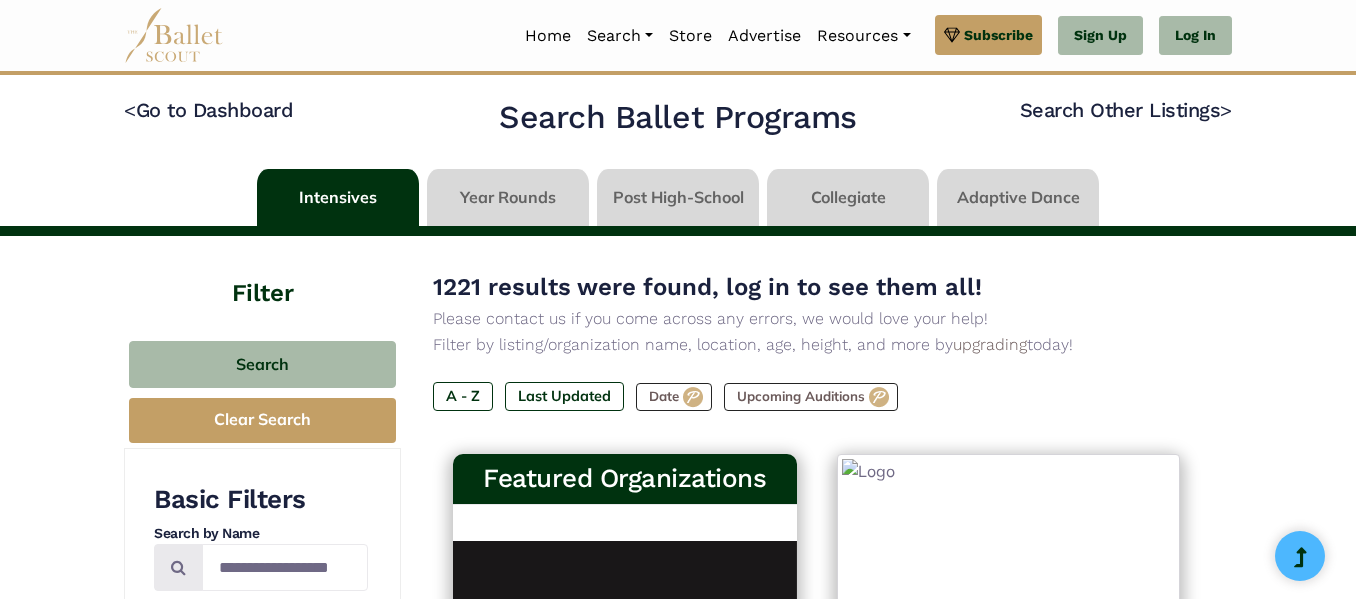 scroll, scrollTop: 0, scrollLeft: 0, axis: both 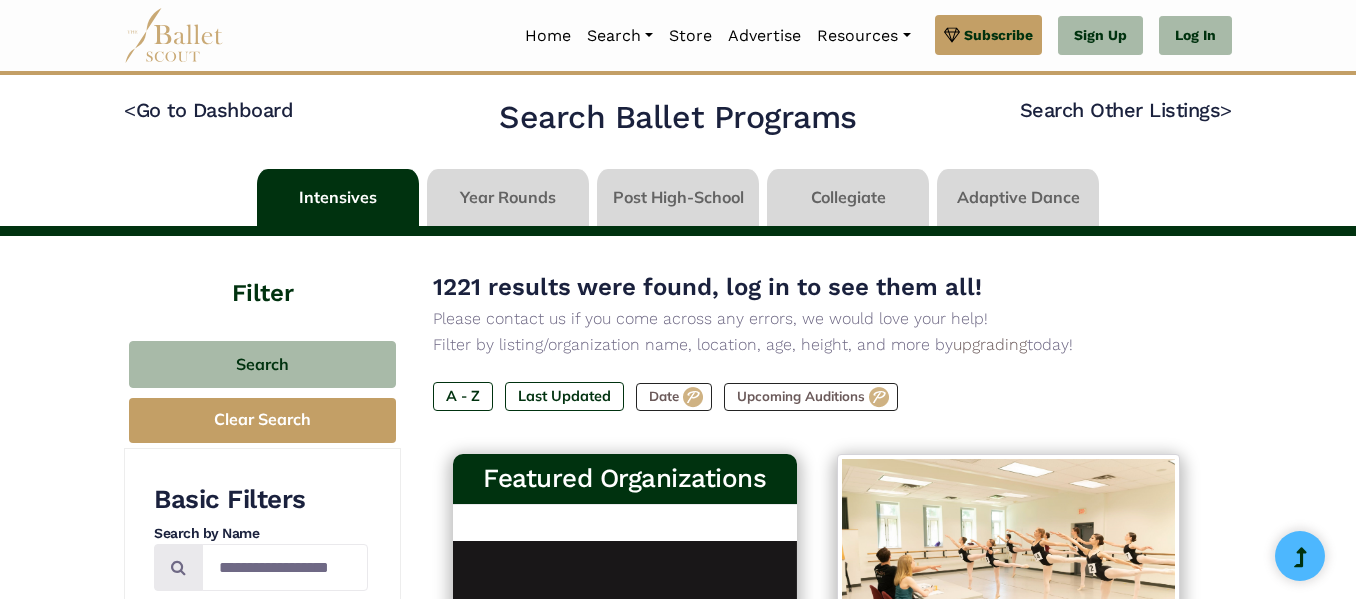 click on "1221  results were found, log in to see them all!
Please contact us if you come across any errors, we would love your help!
Filter by listing/organization name, location, age, height, and more by  upgrading
today!
A - Z
Last Updated
Date
Upcoming Auditions" at bounding box center (816, 356) 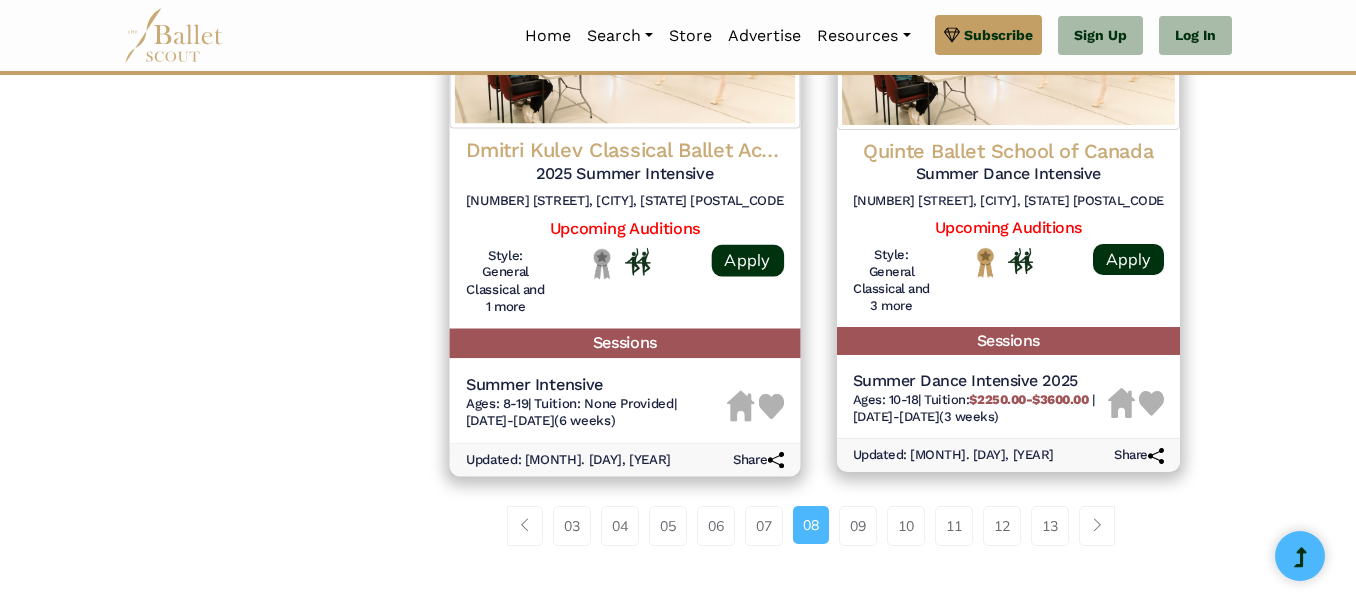 scroll, scrollTop: 2835, scrollLeft: 0, axis: vertical 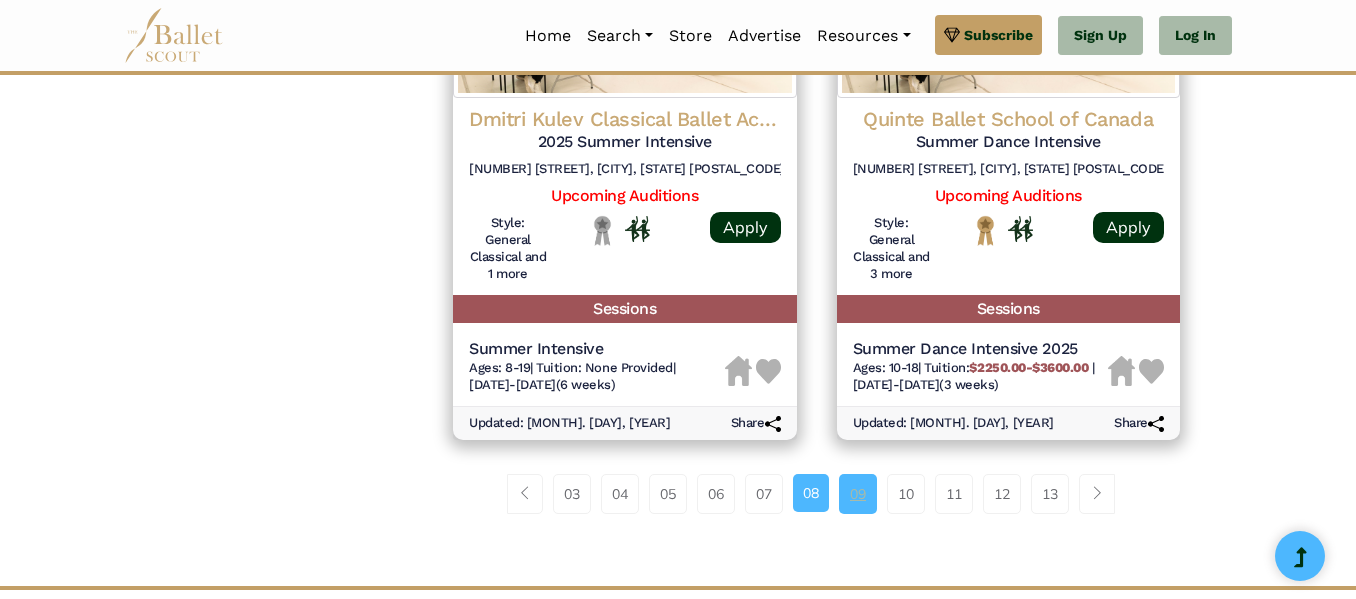 click on "09" at bounding box center (858, 494) 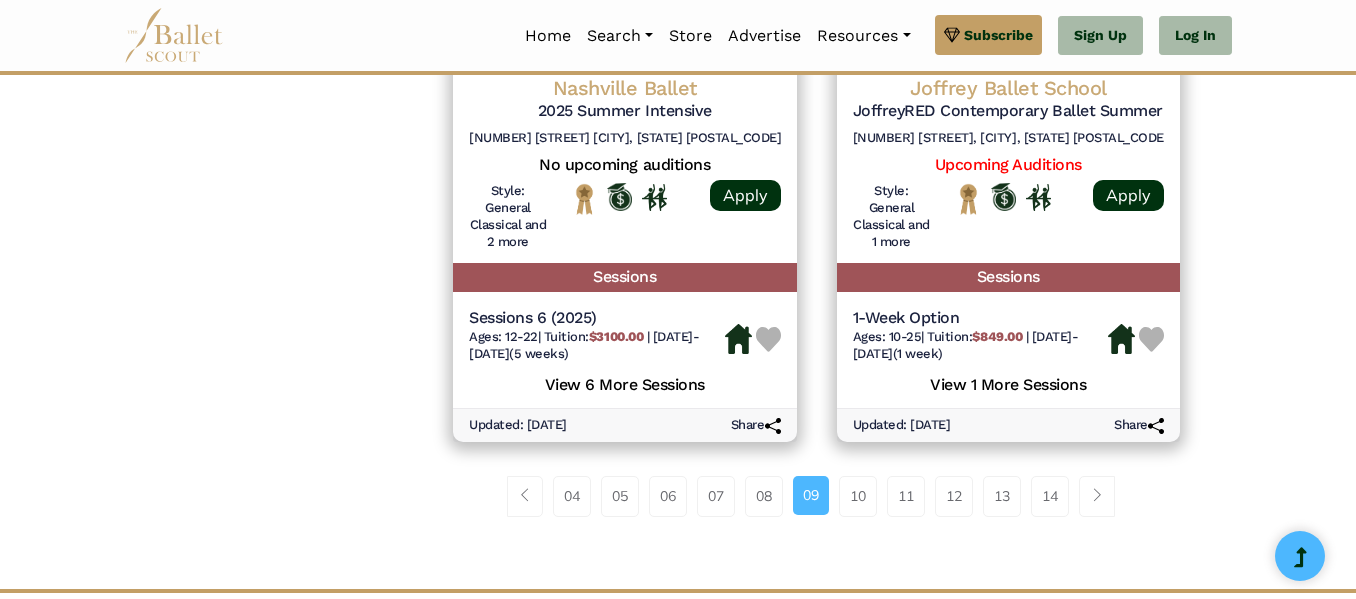 scroll, scrollTop: 2997, scrollLeft: 0, axis: vertical 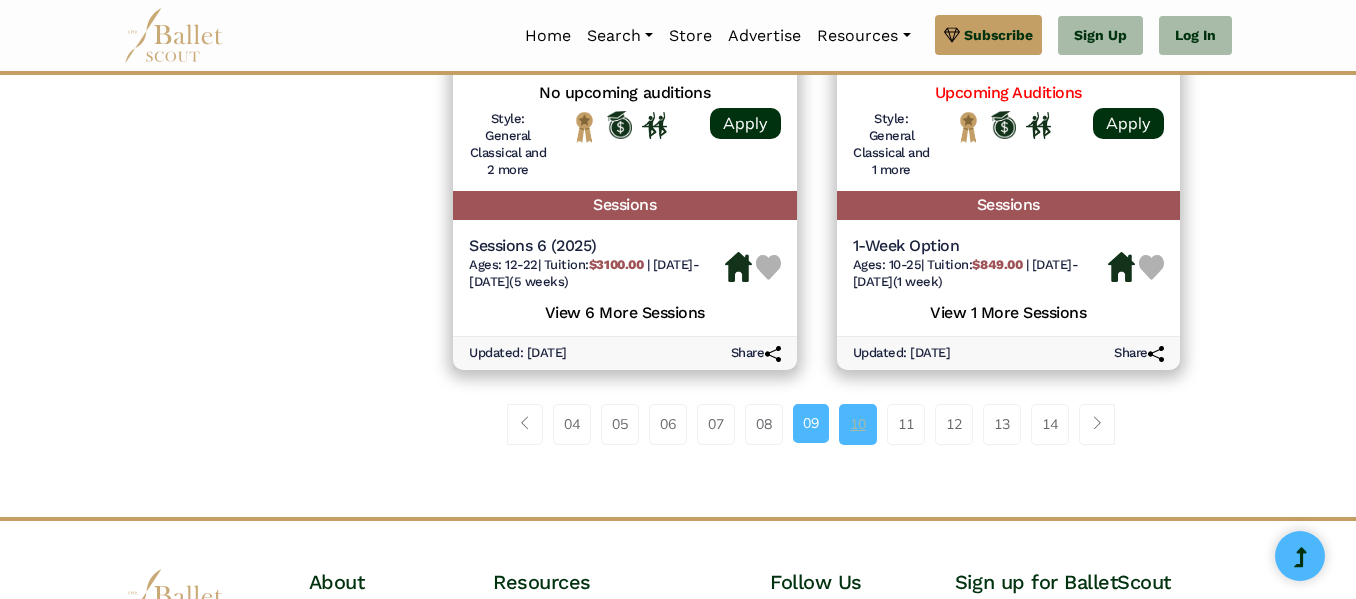 click on "10" at bounding box center (858, 424) 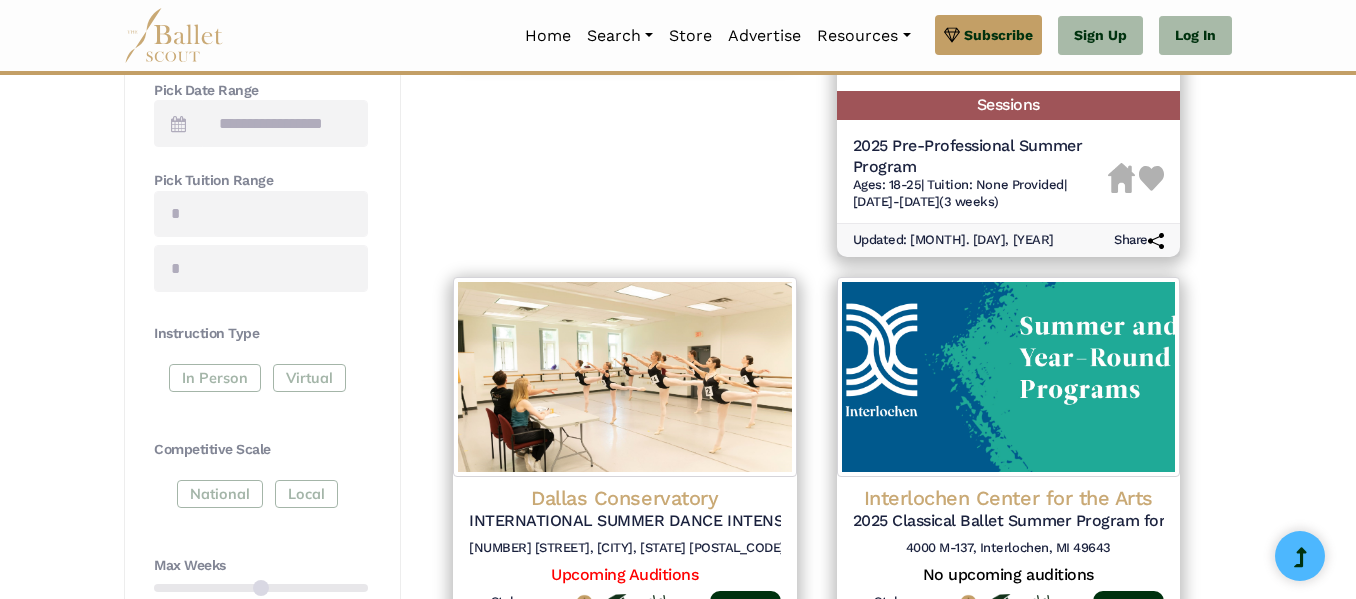 scroll, scrollTop: 758, scrollLeft: 0, axis: vertical 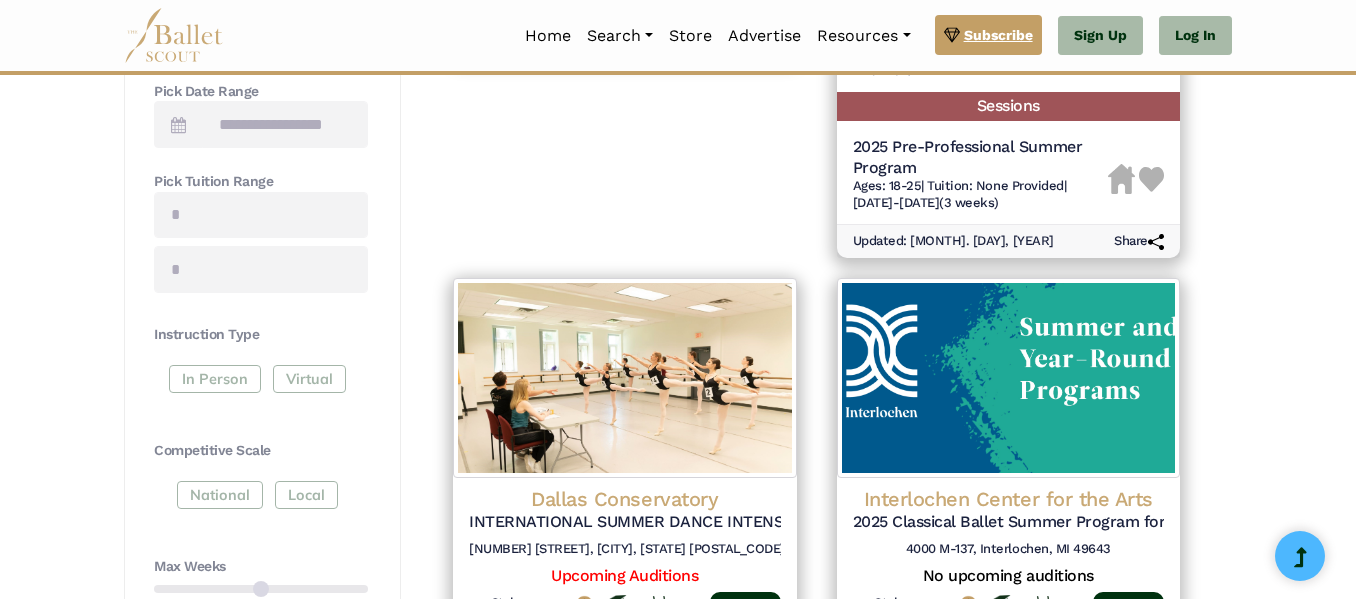 click on "Subscribe" at bounding box center (998, 35) 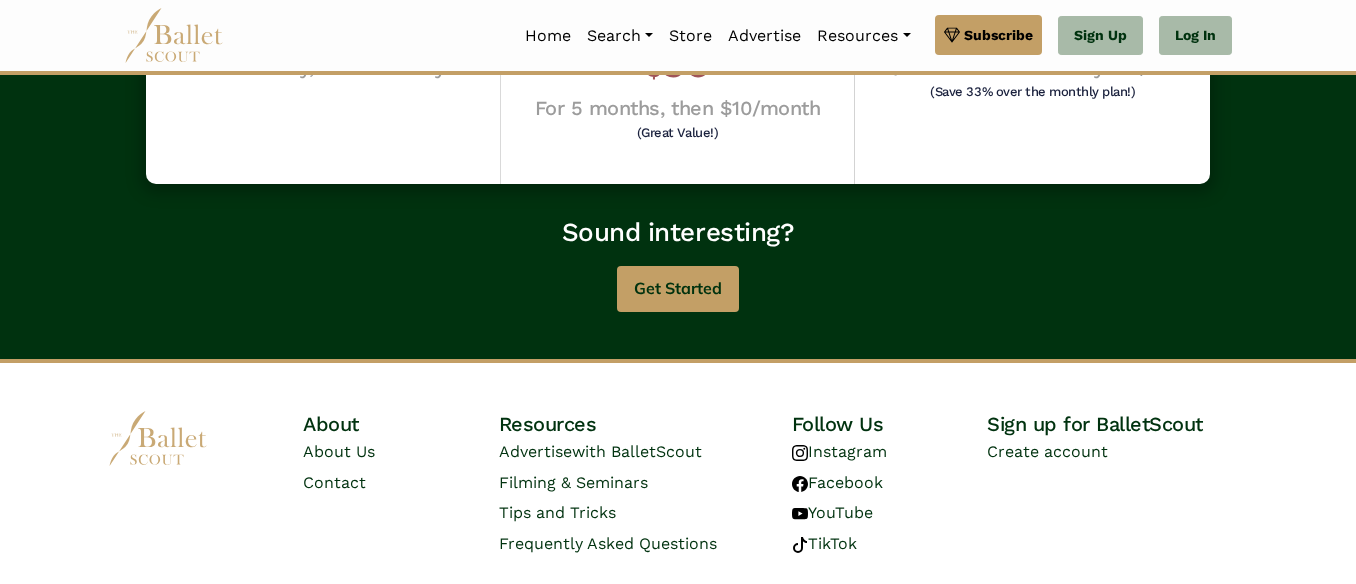 scroll, scrollTop: 948, scrollLeft: 0, axis: vertical 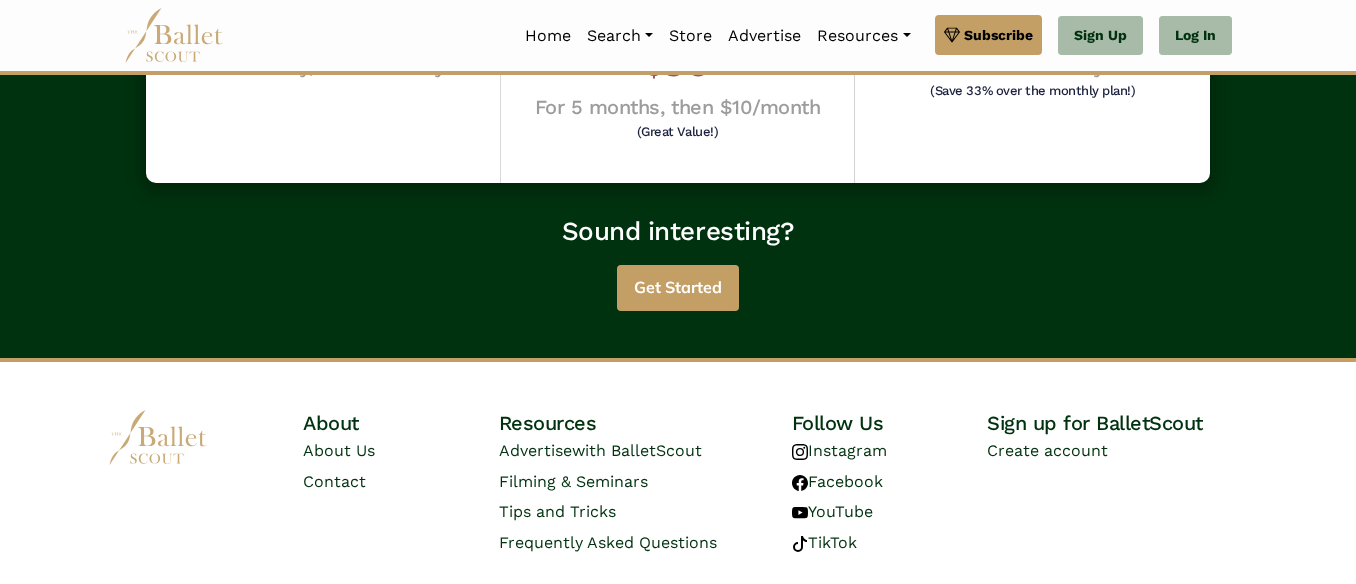 click on "Get Started" at bounding box center (678, 288) 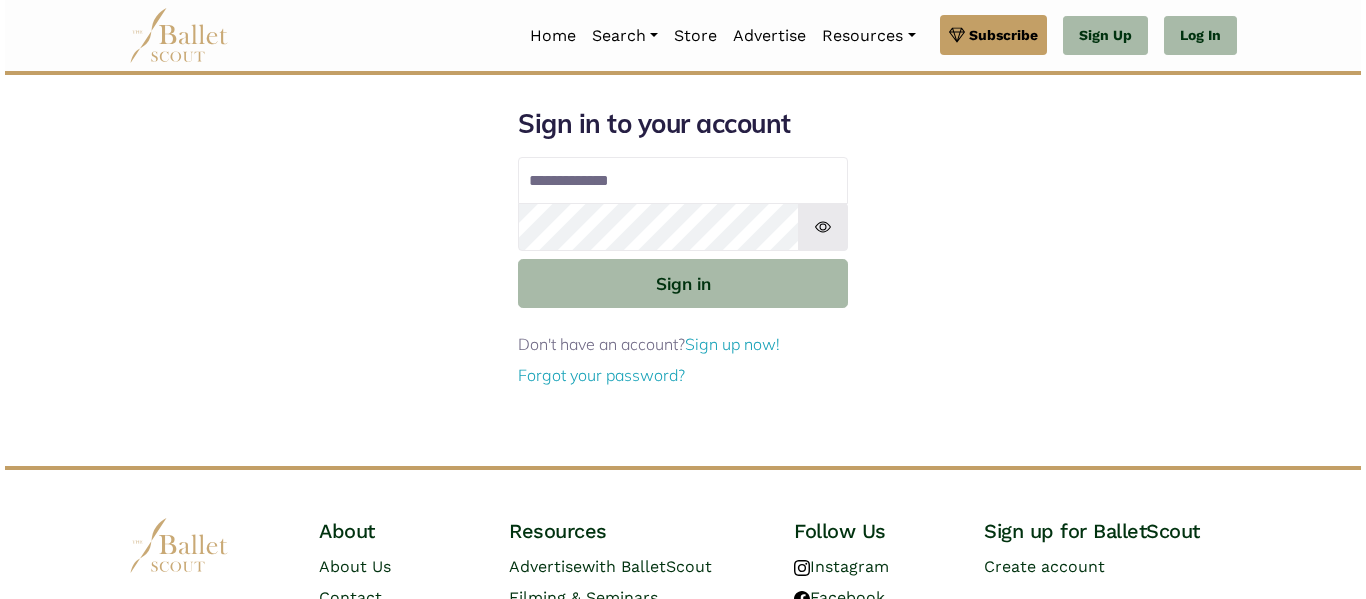 scroll, scrollTop: 0, scrollLeft: 0, axis: both 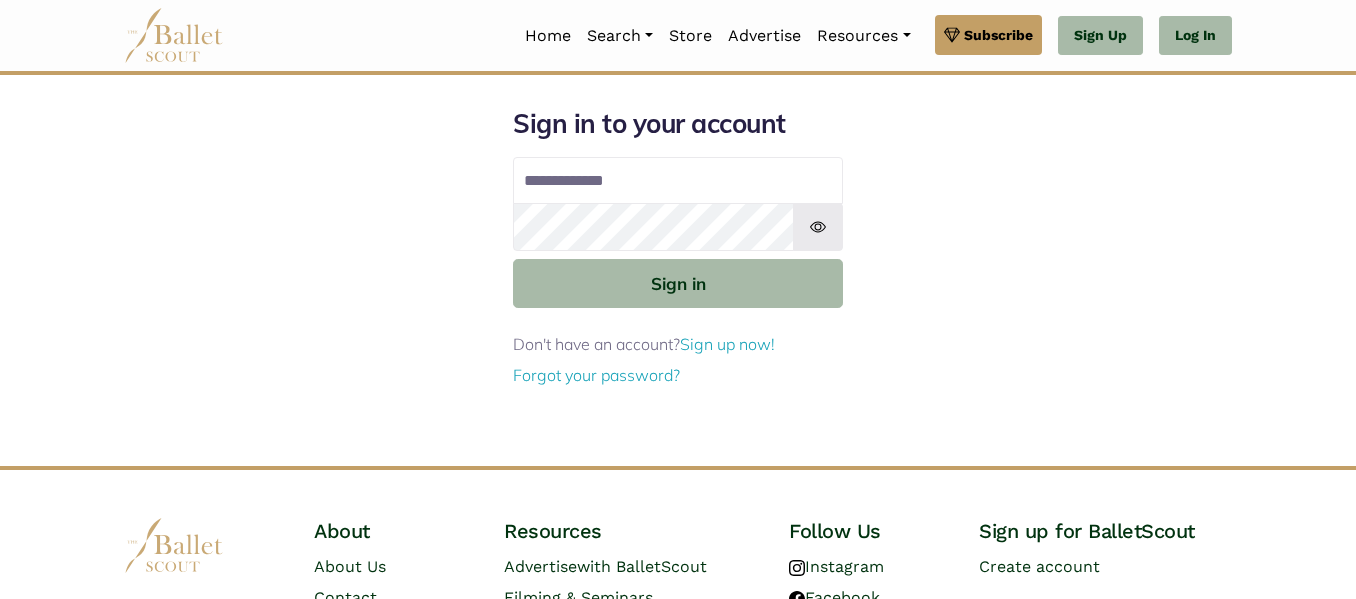 click on "Email address" at bounding box center [678, 181] 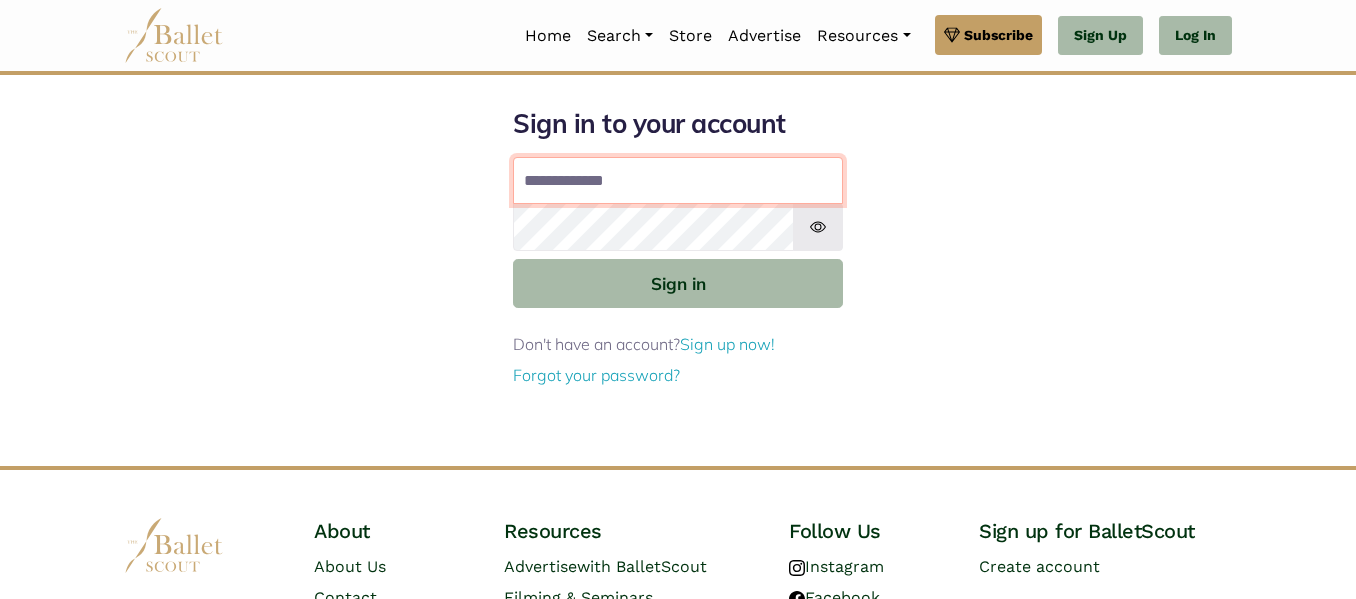 type on "**********" 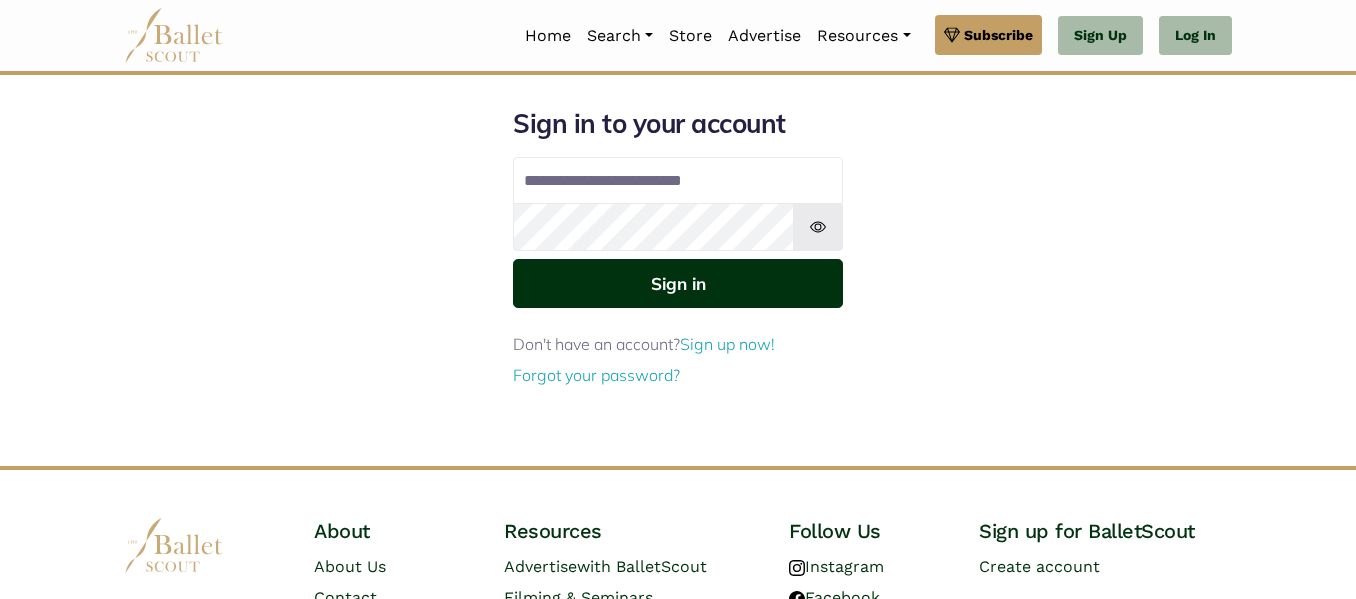 click on "Sign in" at bounding box center [678, 283] 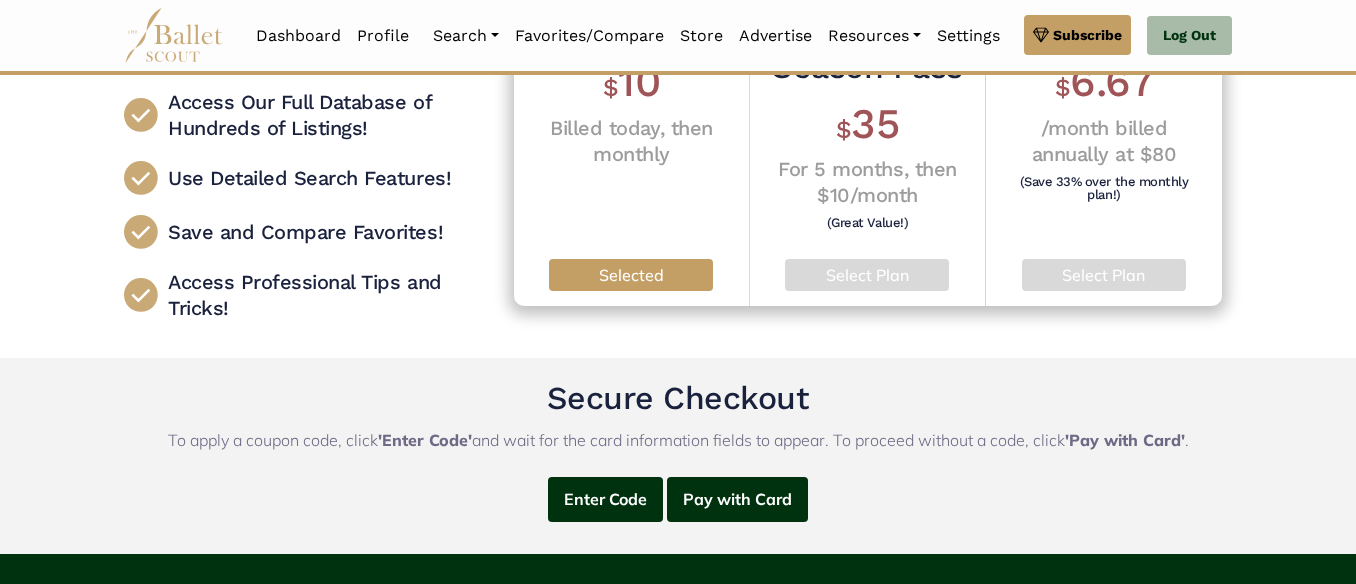 scroll, scrollTop: 273, scrollLeft: 0, axis: vertical 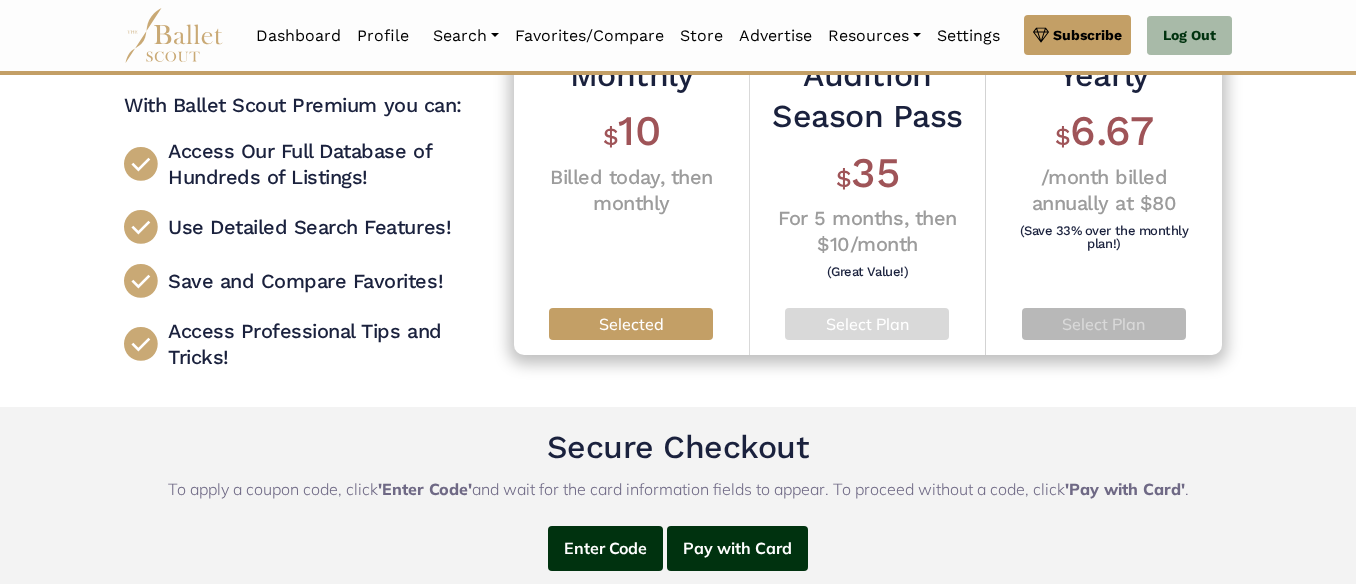 click on "Select Plan" at bounding box center [1104, 325] 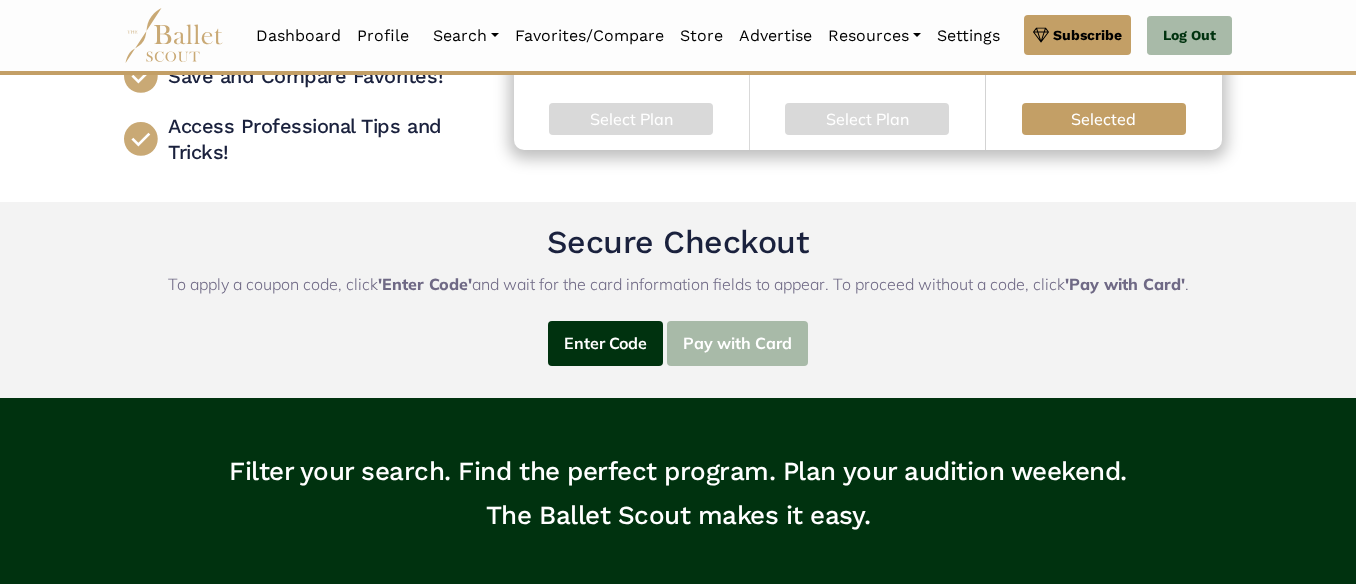 scroll, scrollTop: 479, scrollLeft: 0, axis: vertical 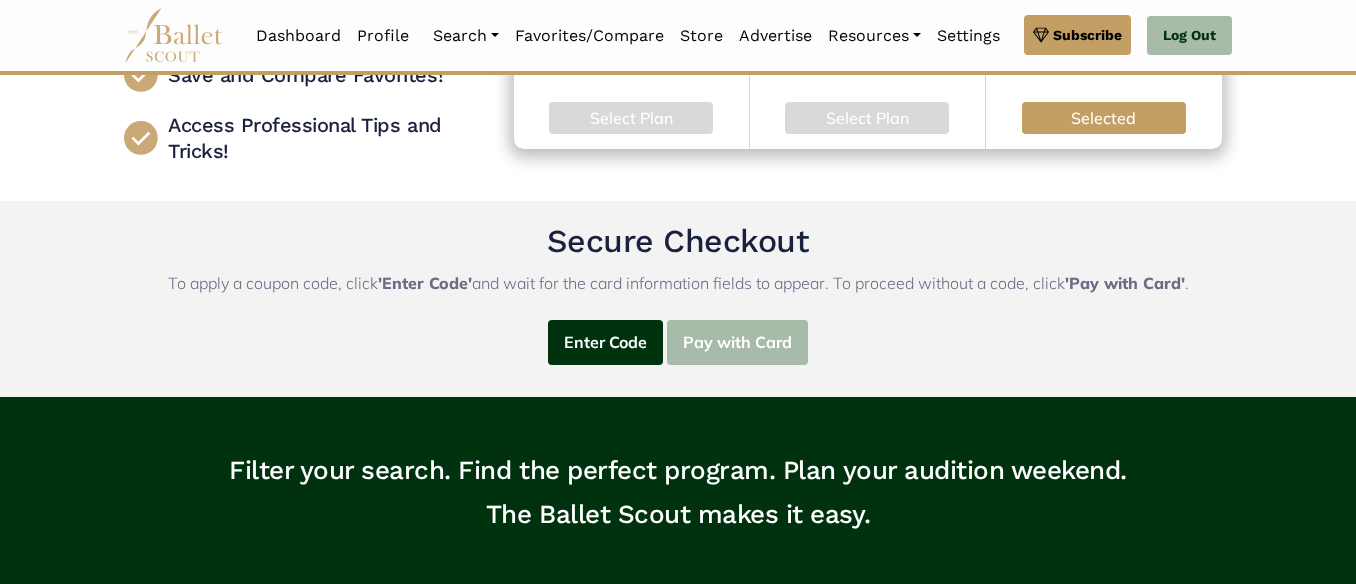 click on "Pay with Card" at bounding box center (737, 342) 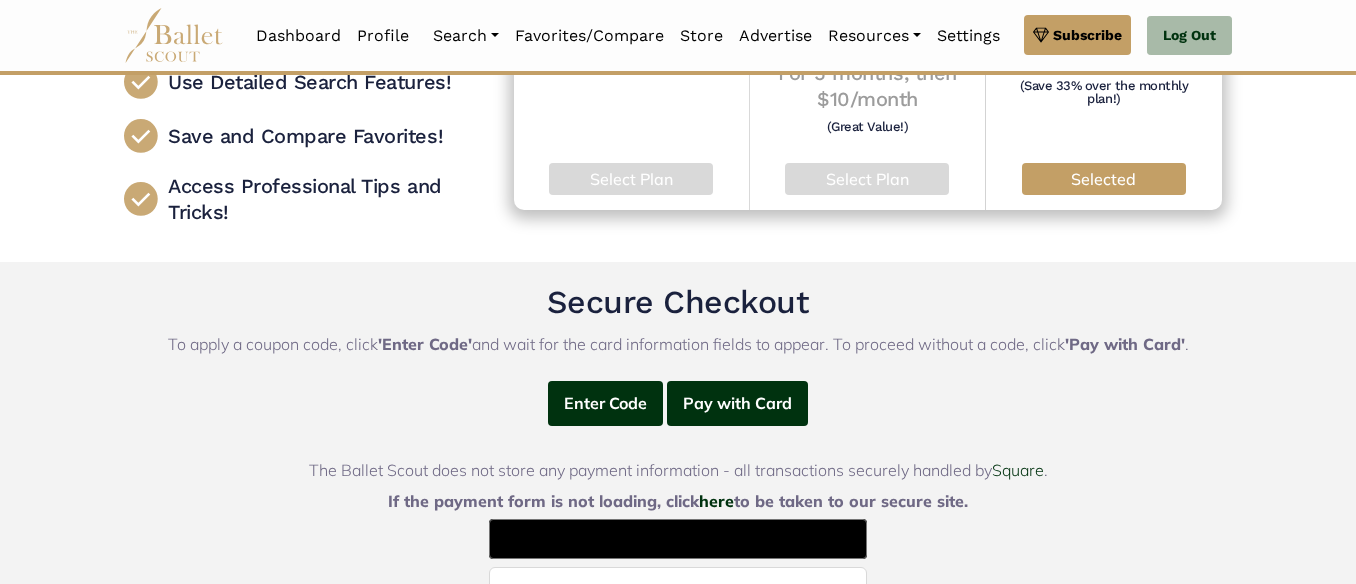scroll, scrollTop: 419, scrollLeft: 0, axis: vertical 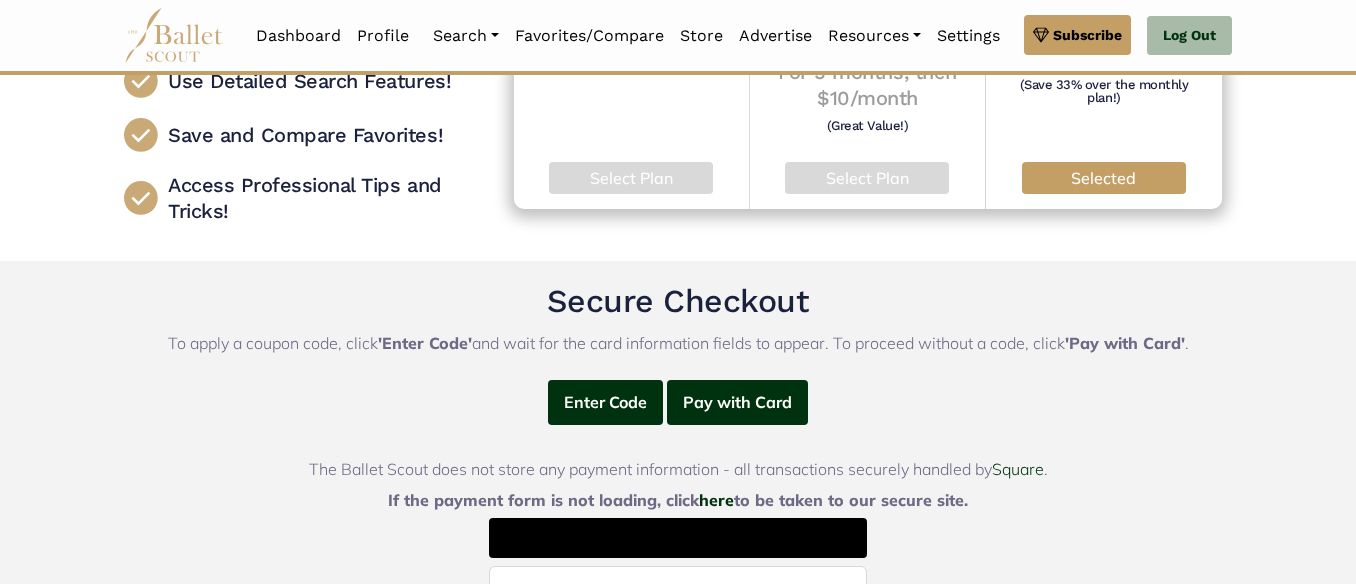 drag, startPoint x: 731, startPoint y: 517, endPoint x: 698, endPoint y: 536, distance: 38.078865 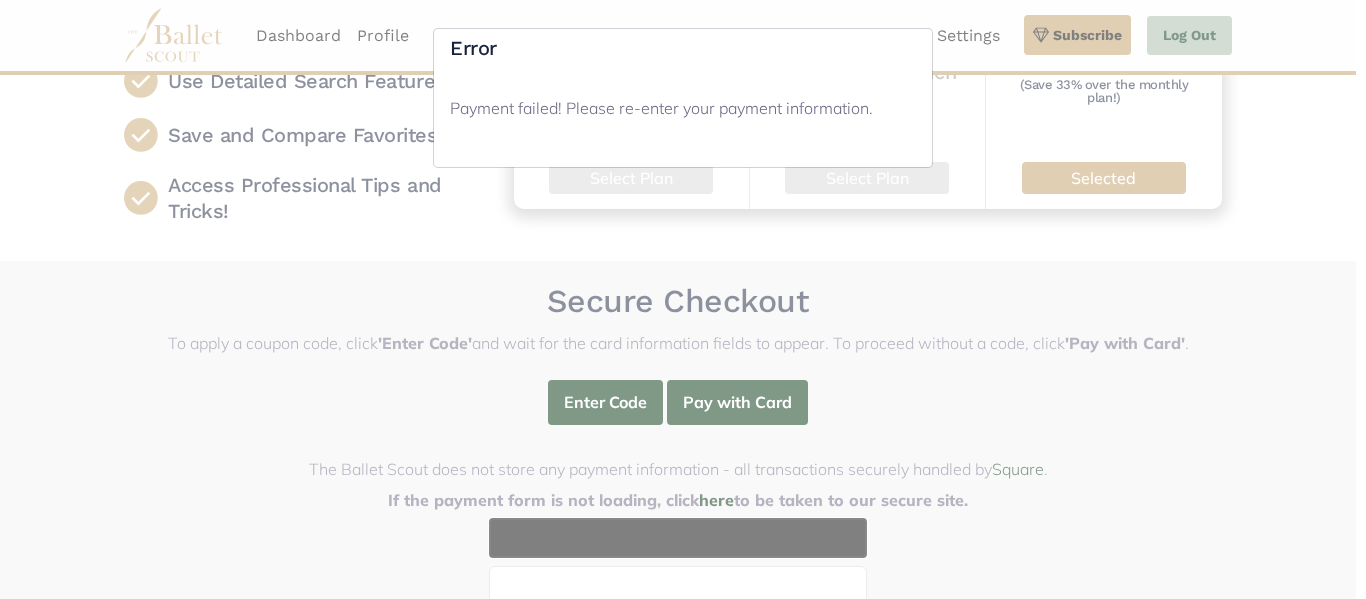 click on "Error
Payment failed! Please re-enter your payment information." at bounding box center [683, 299] 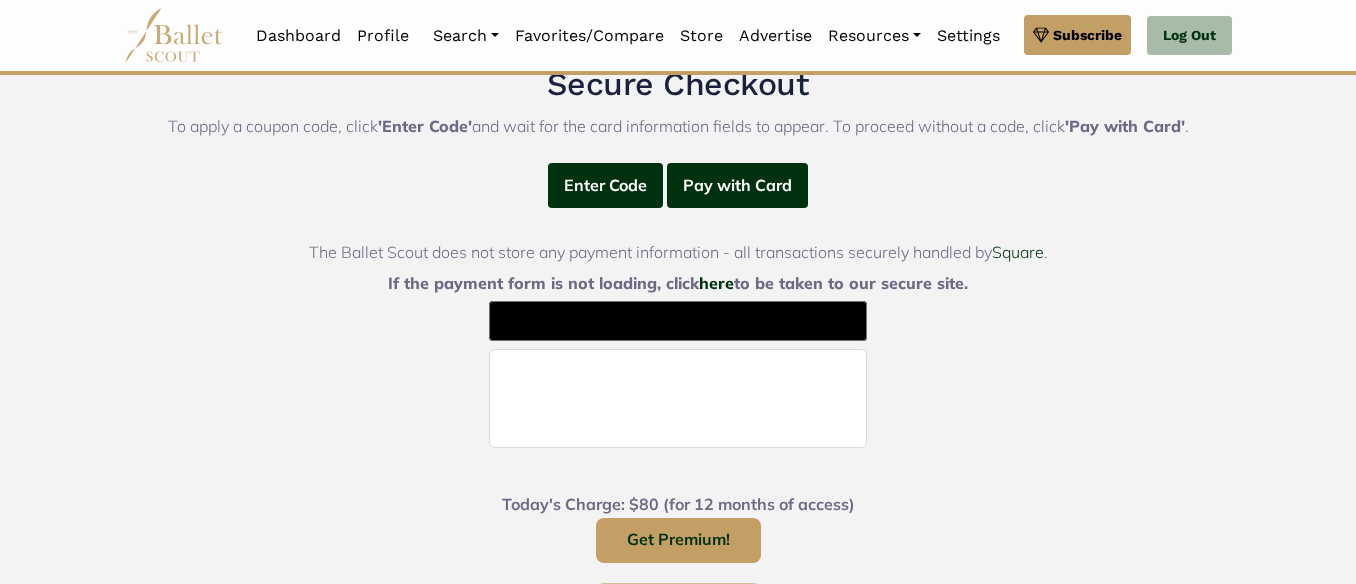 scroll, scrollTop: 641, scrollLeft: 0, axis: vertical 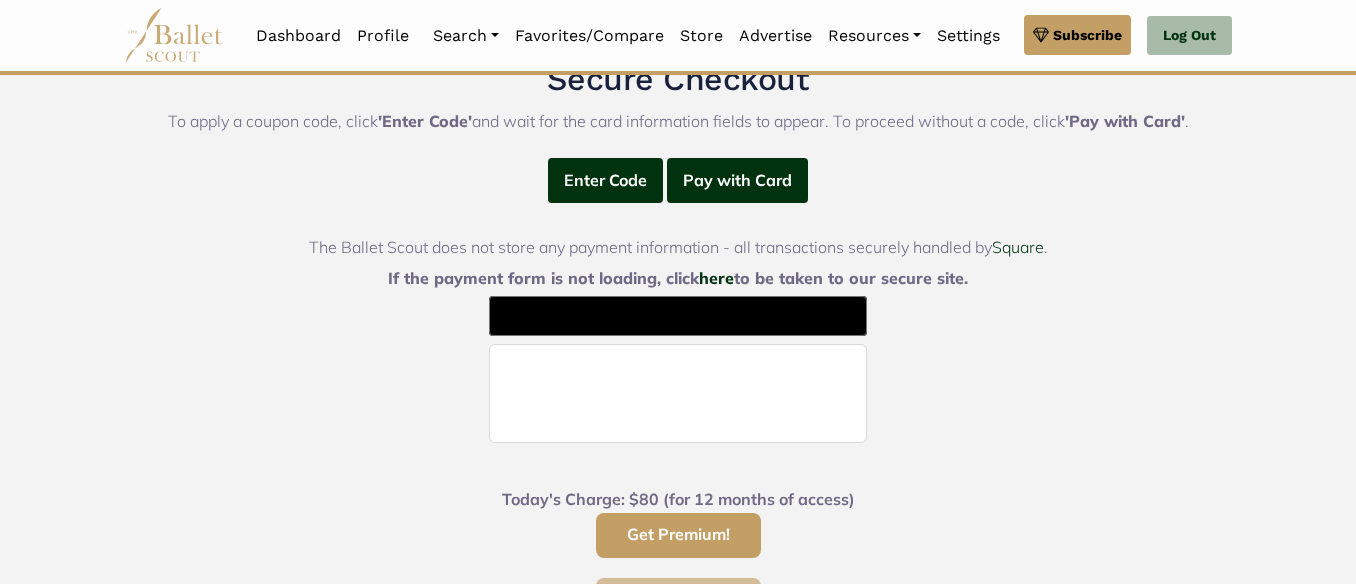 click on "Get Premium!" at bounding box center (678, 535) 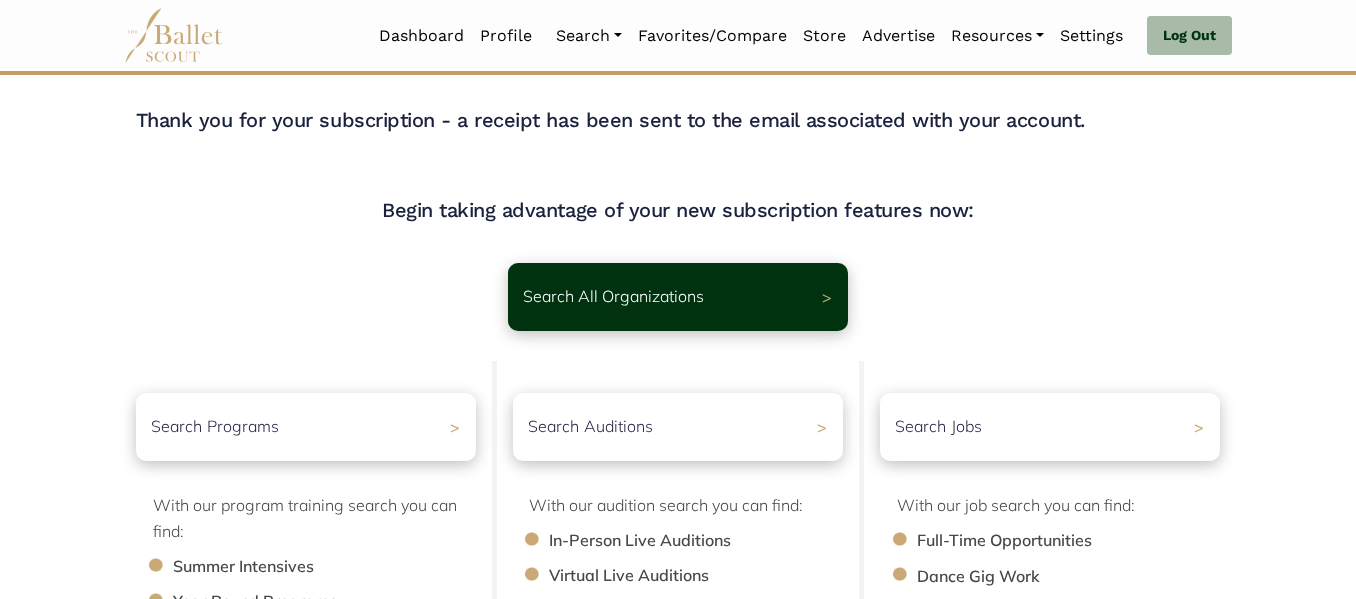 scroll, scrollTop: 0, scrollLeft: 0, axis: both 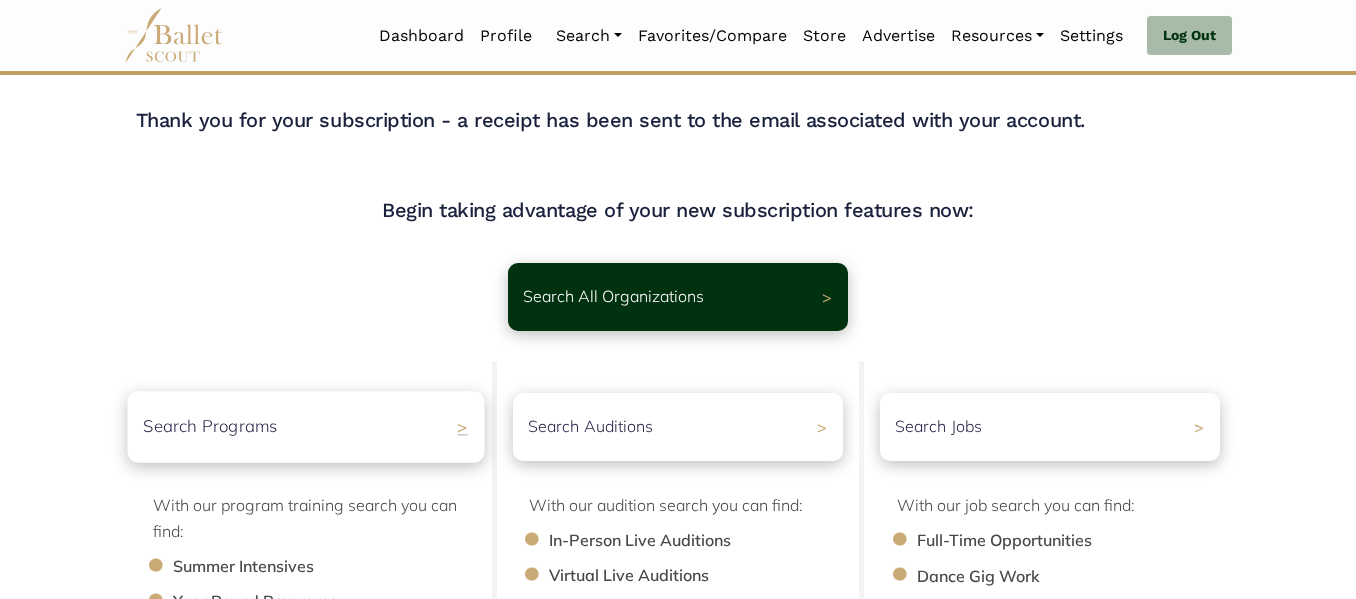 click on "Search    Programs   >" at bounding box center (305, 426) 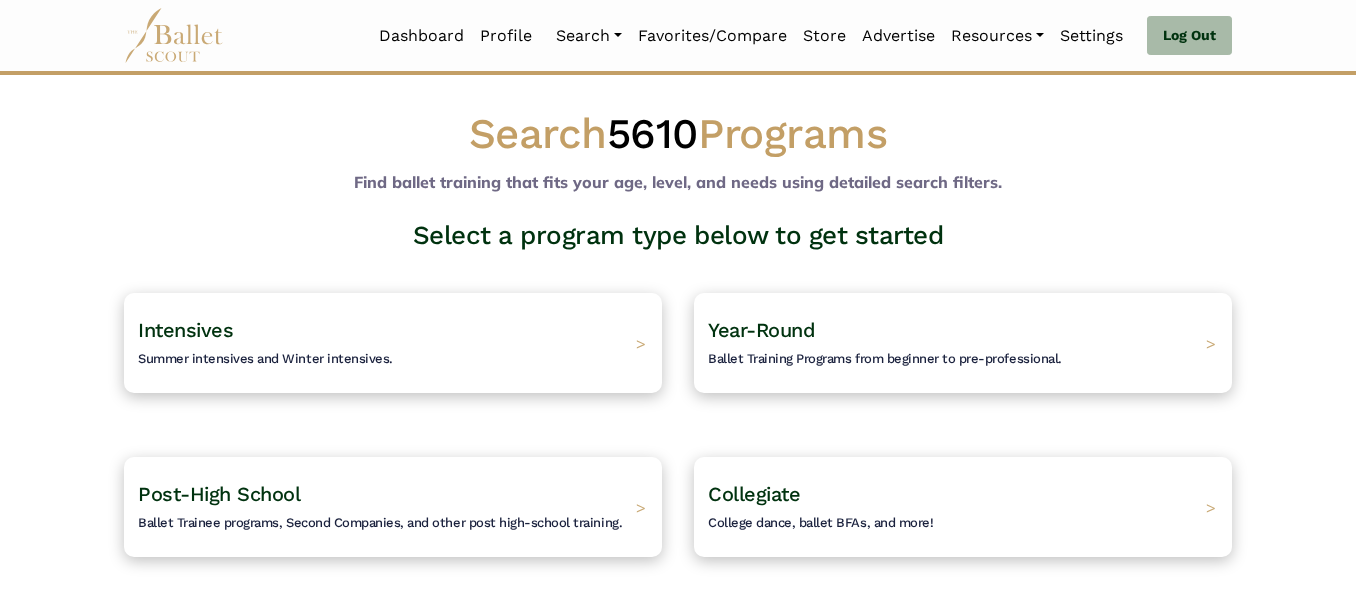 scroll, scrollTop: 0, scrollLeft: 0, axis: both 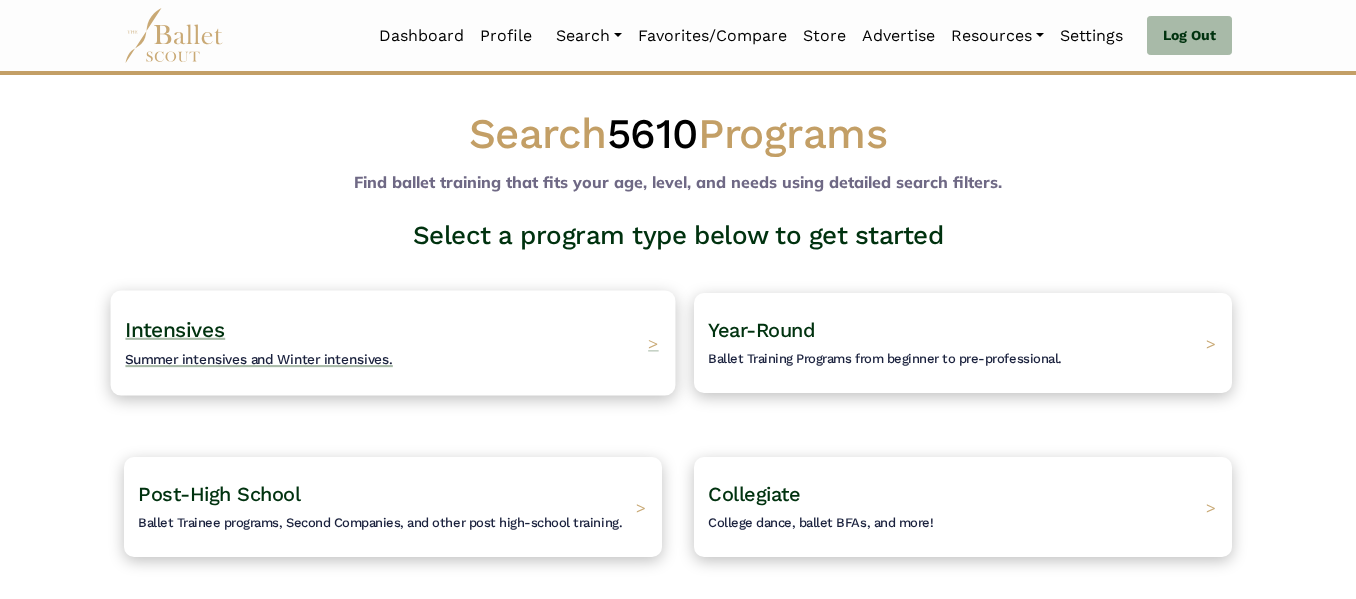 click on "Summer
intensives and Winter intensives." at bounding box center (259, 359) 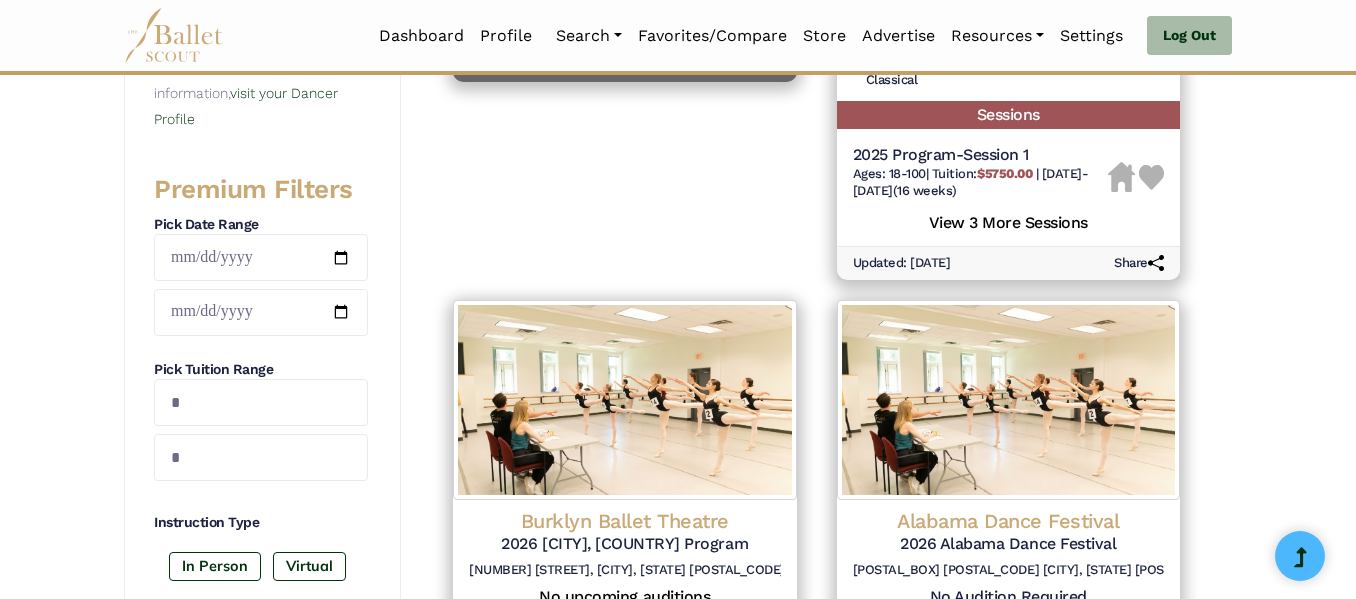 scroll, scrollTop: 709, scrollLeft: 0, axis: vertical 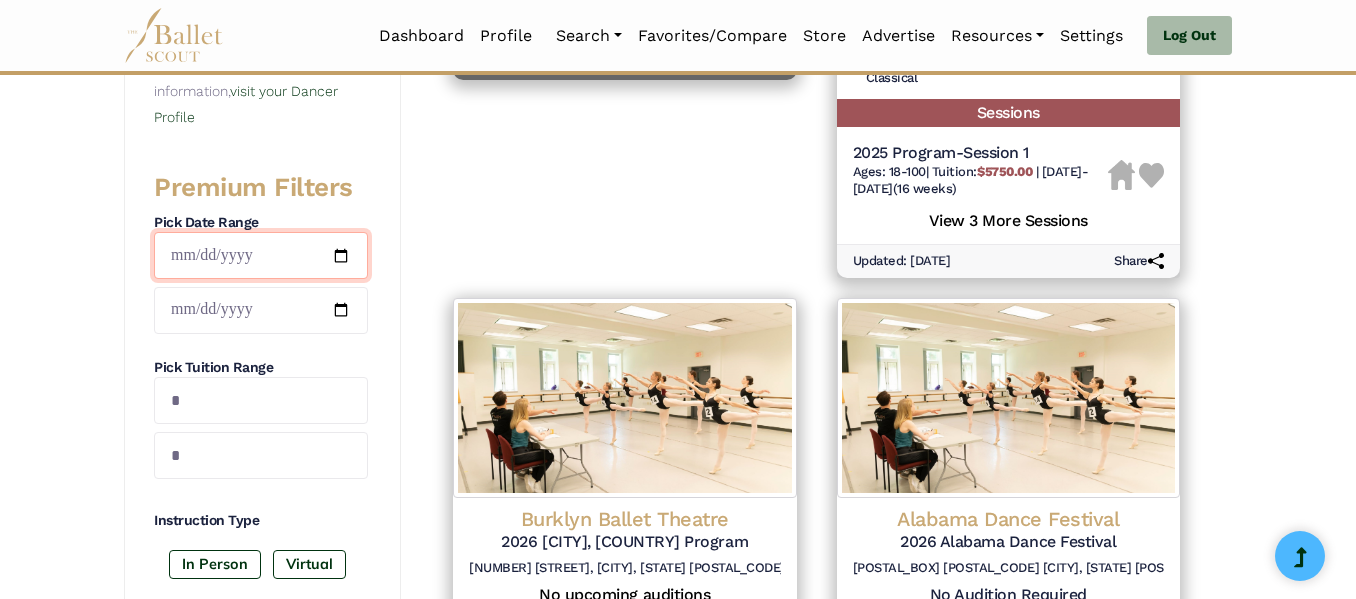 click at bounding box center (261, 255) 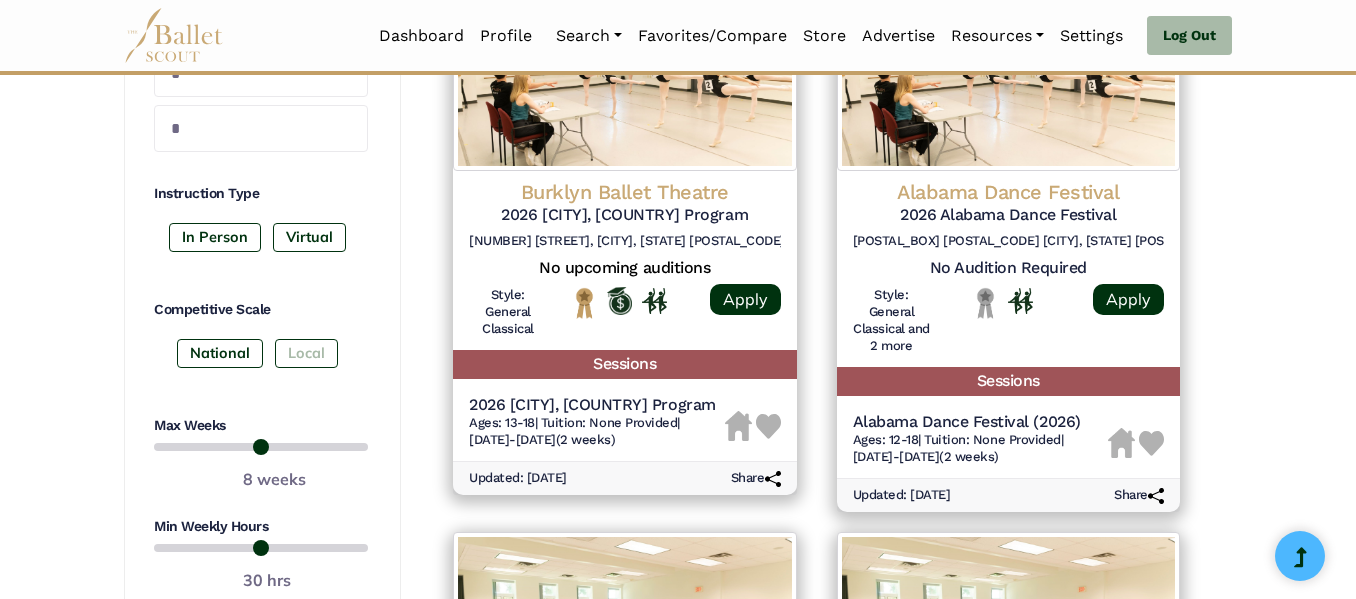 scroll, scrollTop: 1037, scrollLeft: 0, axis: vertical 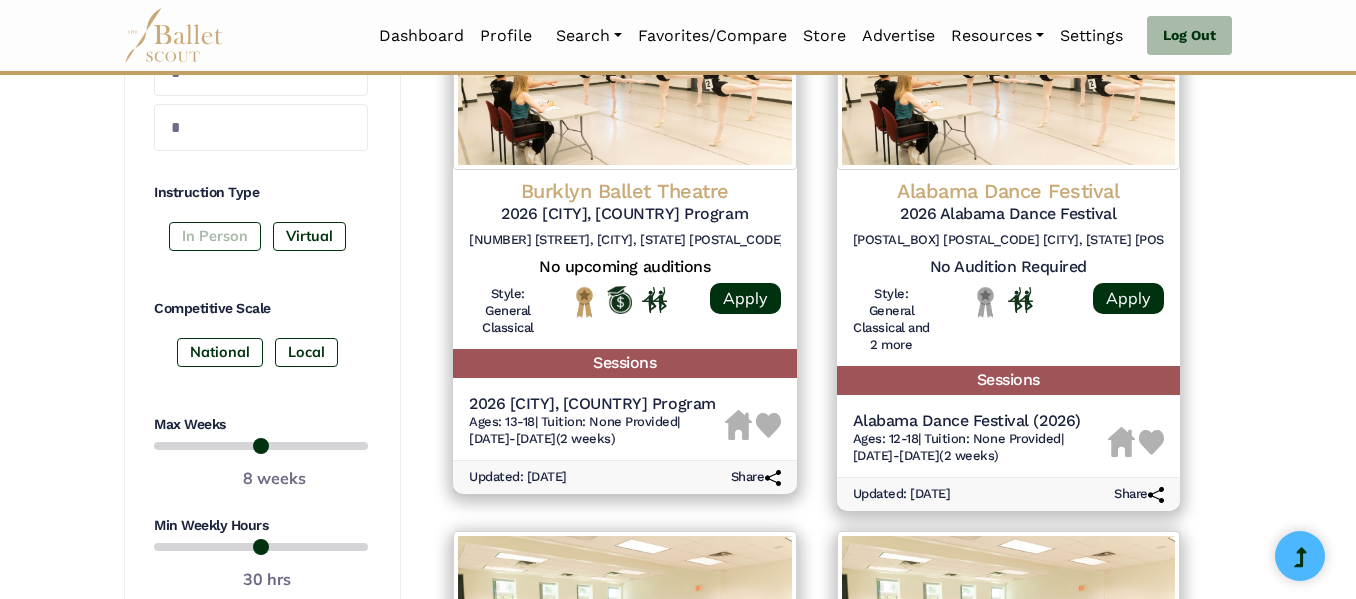click on "In Person" at bounding box center (215, 236) 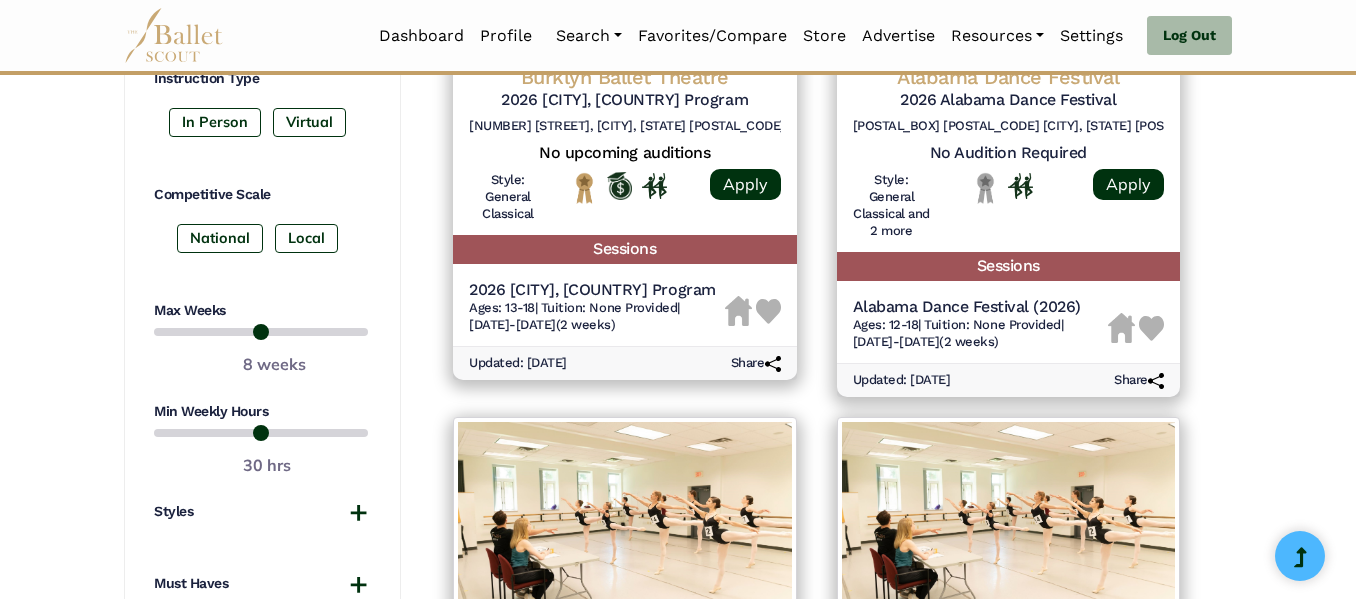 scroll, scrollTop: 1156, scrollLeft: 0, axis: vertical 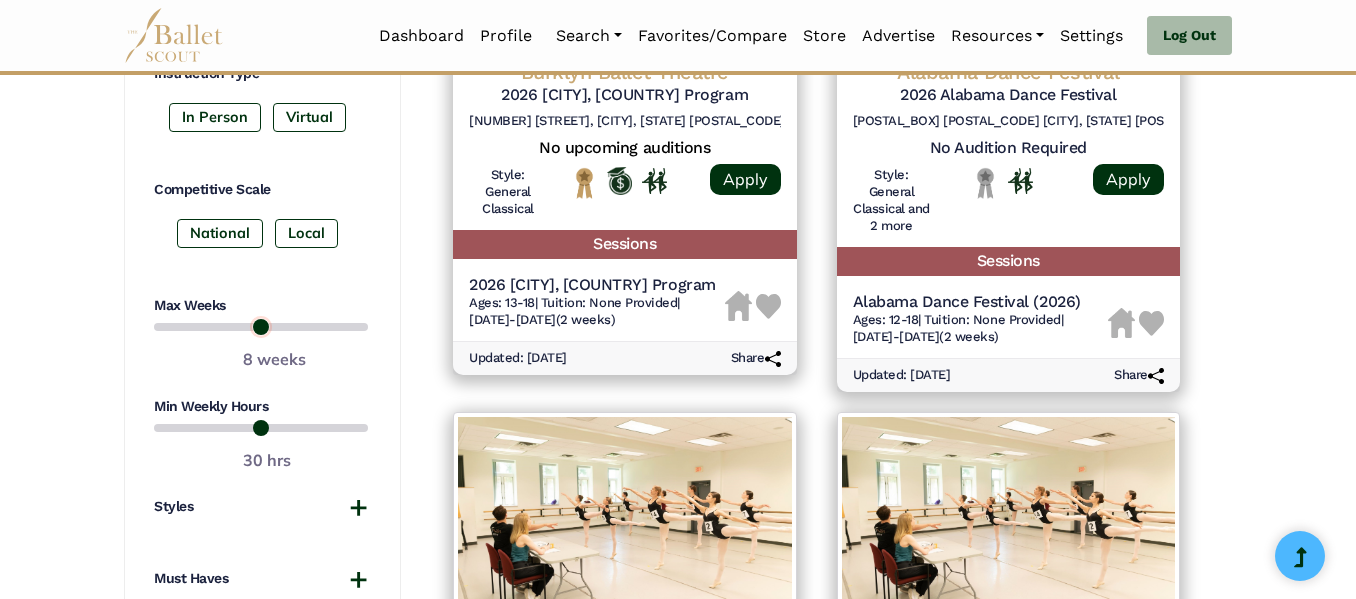 drag, startPoint x: 358, startPoint y: 328, endPoint x: 185, endPoint y: 325, distance: 173.02602 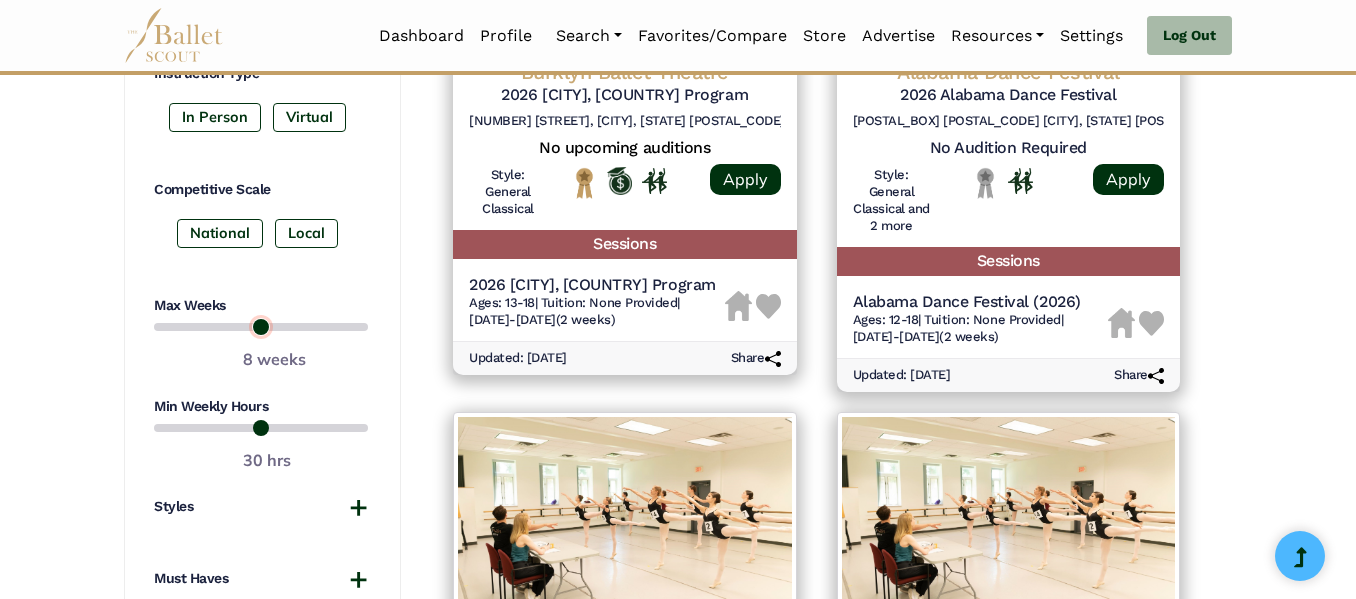click at bounding box center [261, 327] 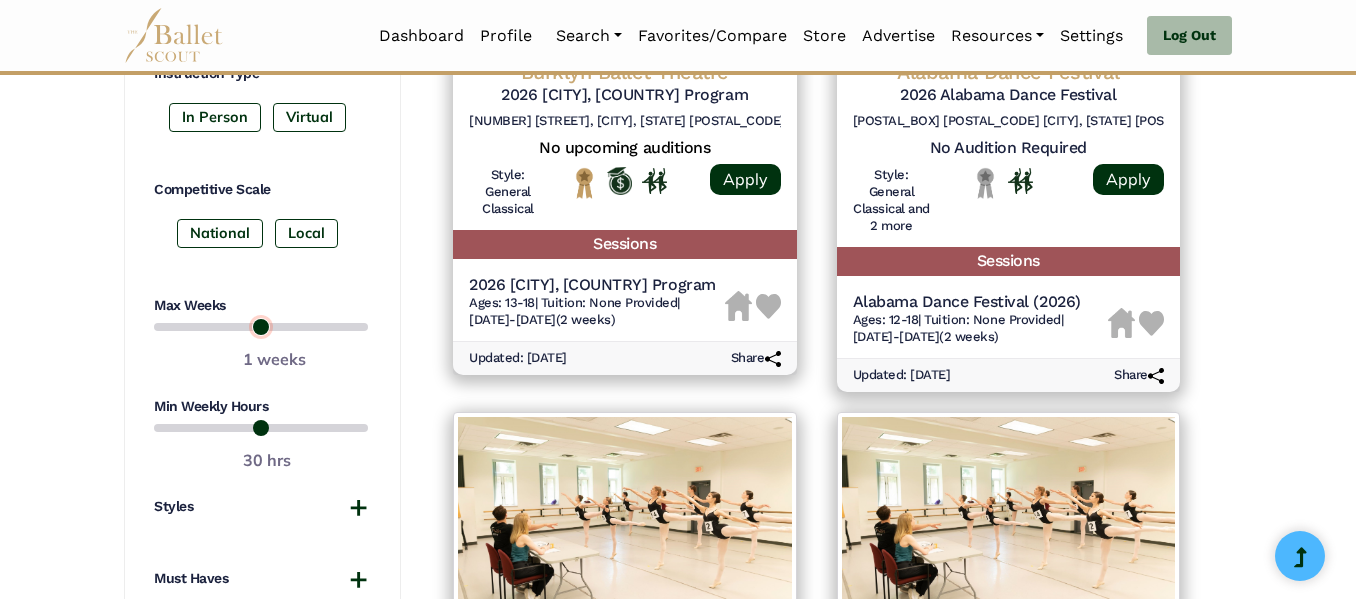 drag, startPoint x: 185, startPoint y: 325, endPoint x: 202, endPoint y: 323, distance: 17.117243 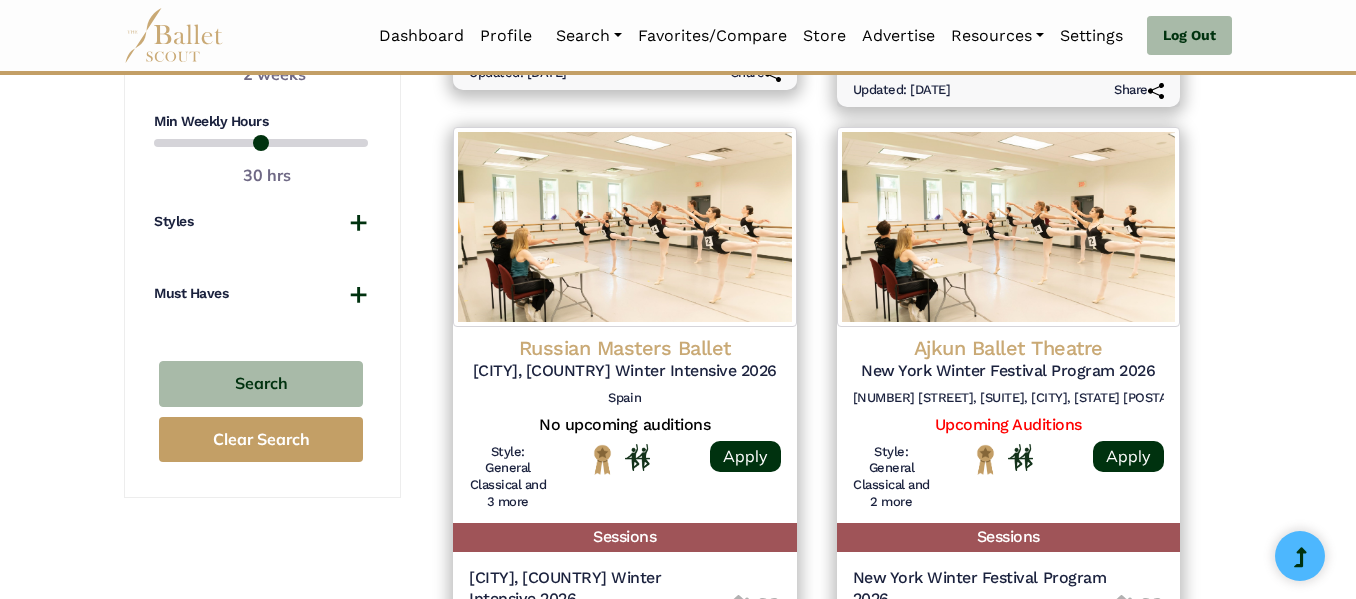scroll, scrollTop: 1442, scrollLeft: 0, axis: vertical 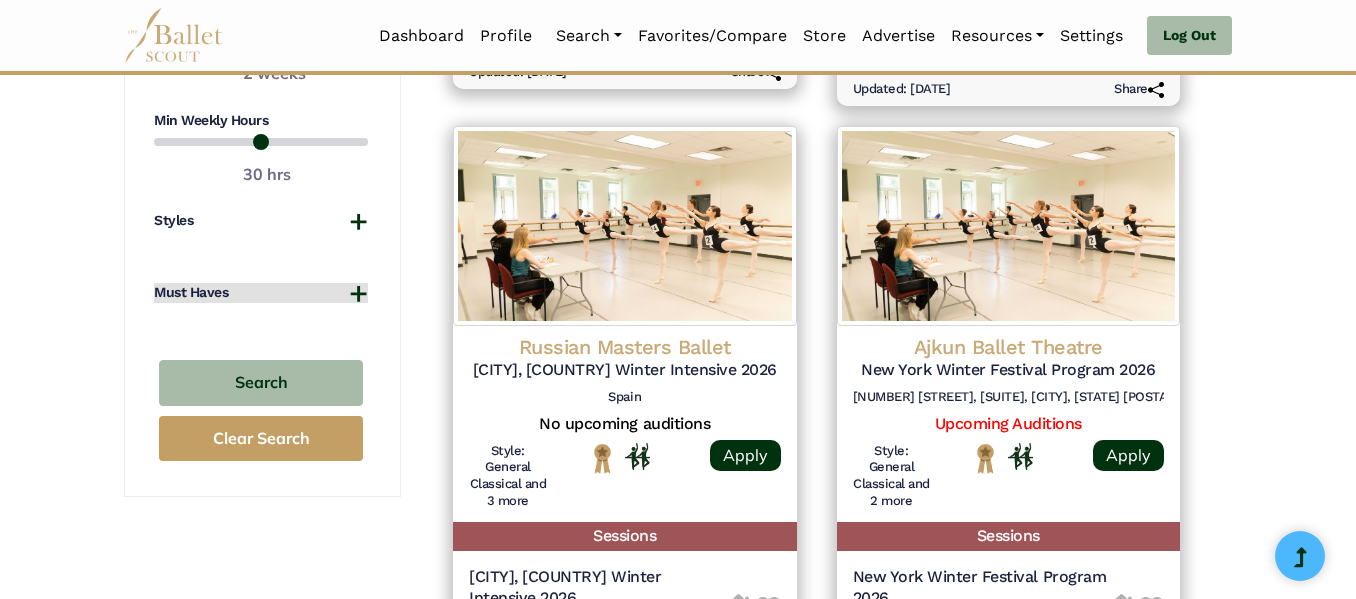 click on "Must Haves" at bounding box center [261, 293] 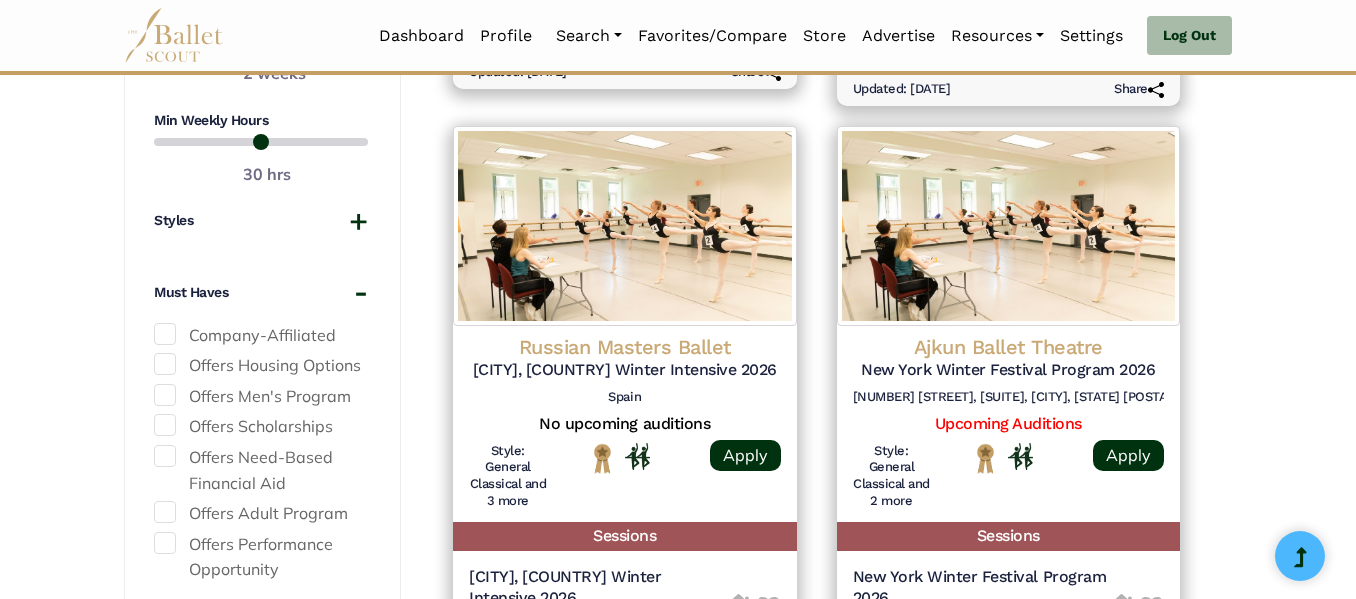 click at bounding box center [165, 364] 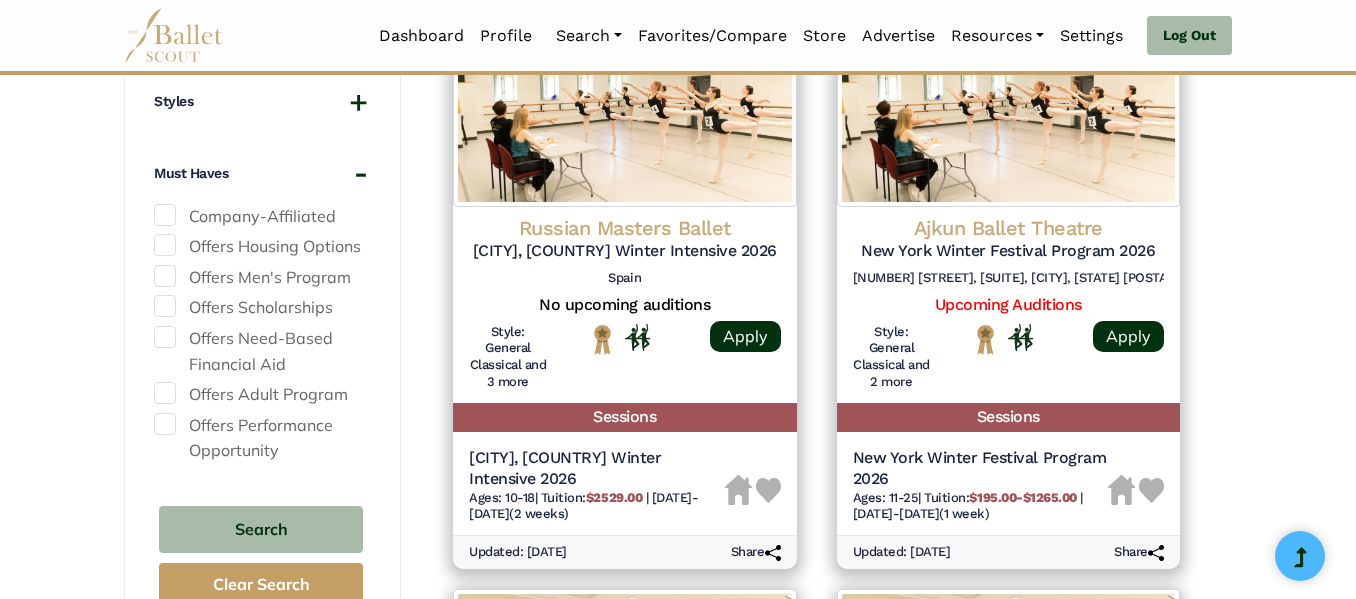 scroll, scrollTop: 1562, scrollLeft: 0, axis: vertical 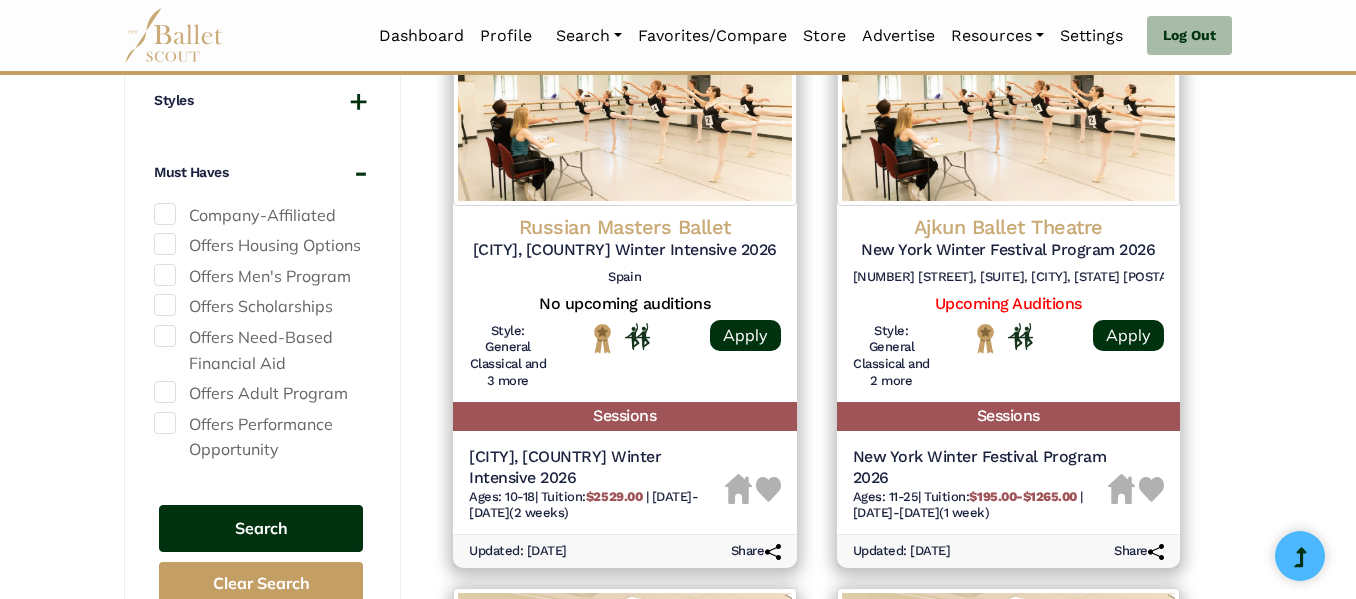 click on "Search" at bounding box center (261, 528) 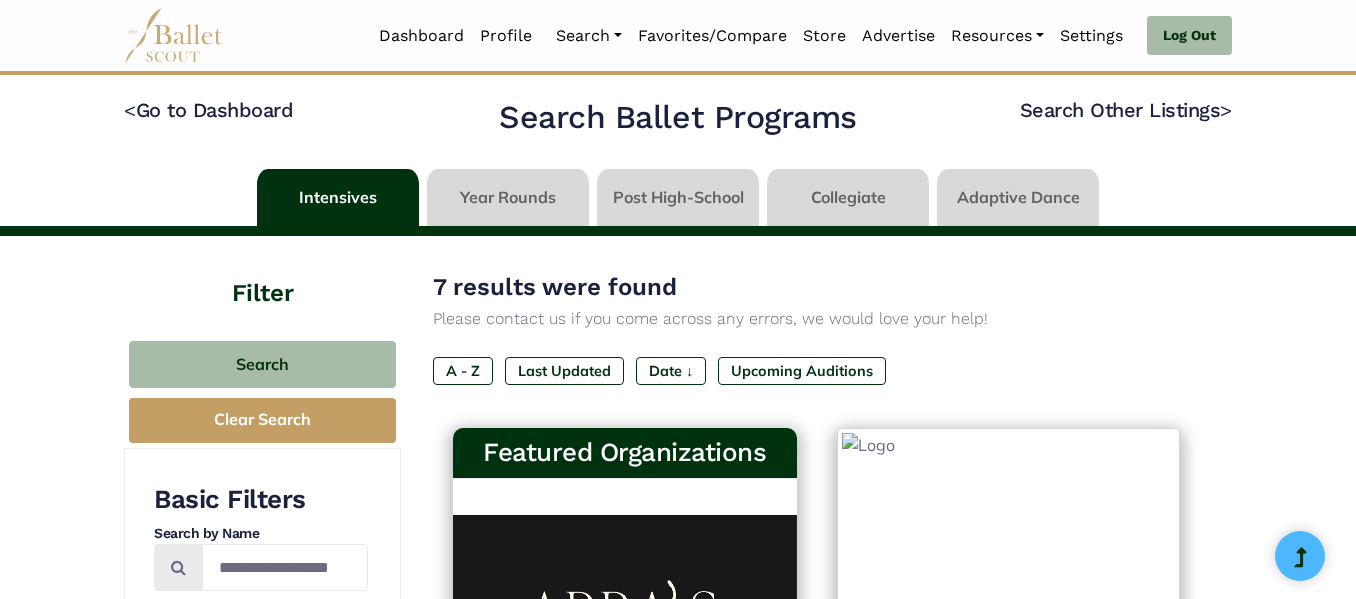 scroll, scrollTop: 0, scrollLeft: 0, axis: both 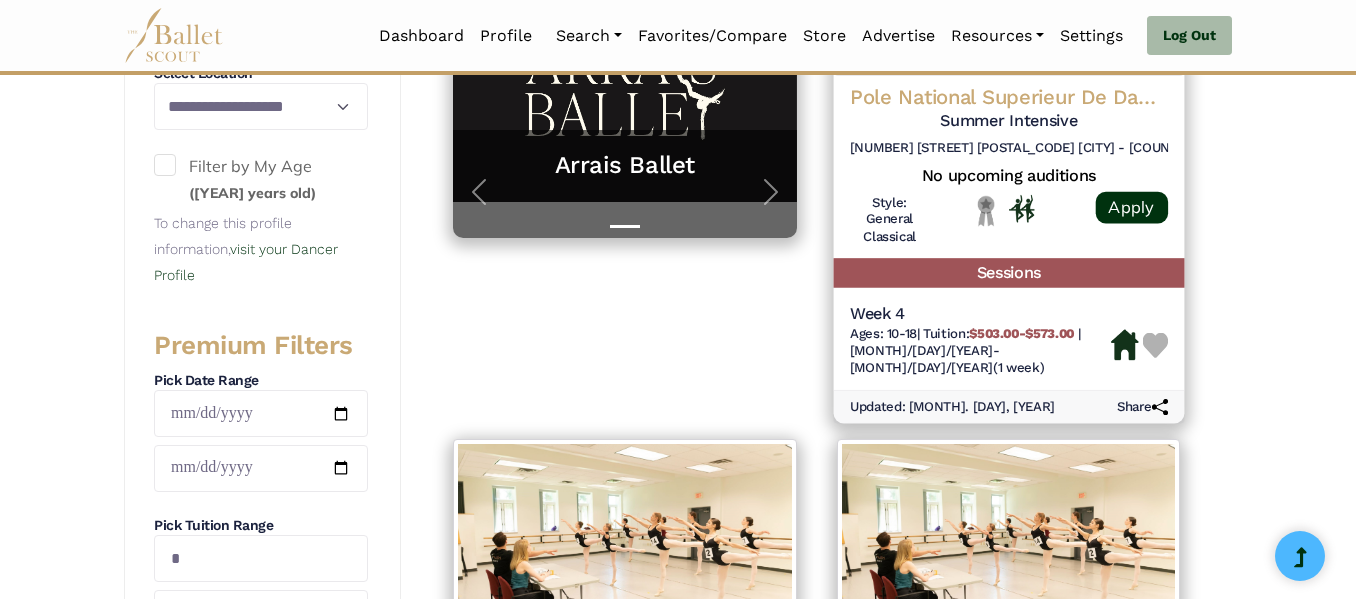click on "Updated: [MONTH]. [DAY], [YEAR]
Share" at bounding box center [1008, 407] 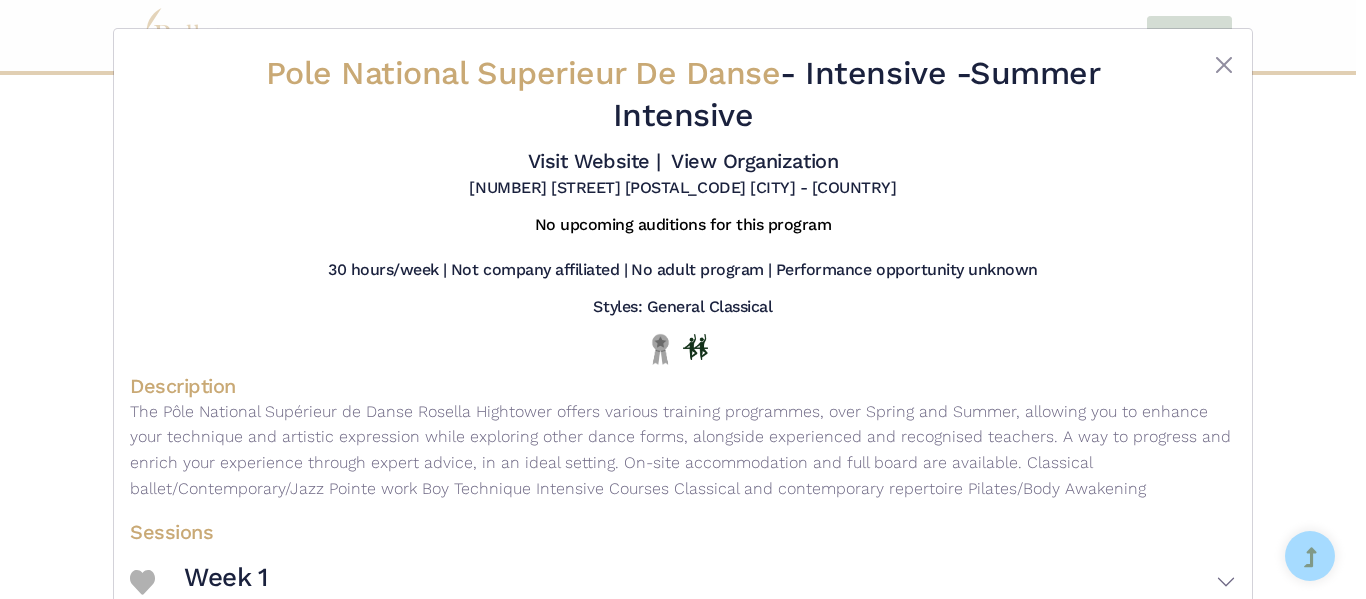 click on "Description" at bounding box center [683, 386] 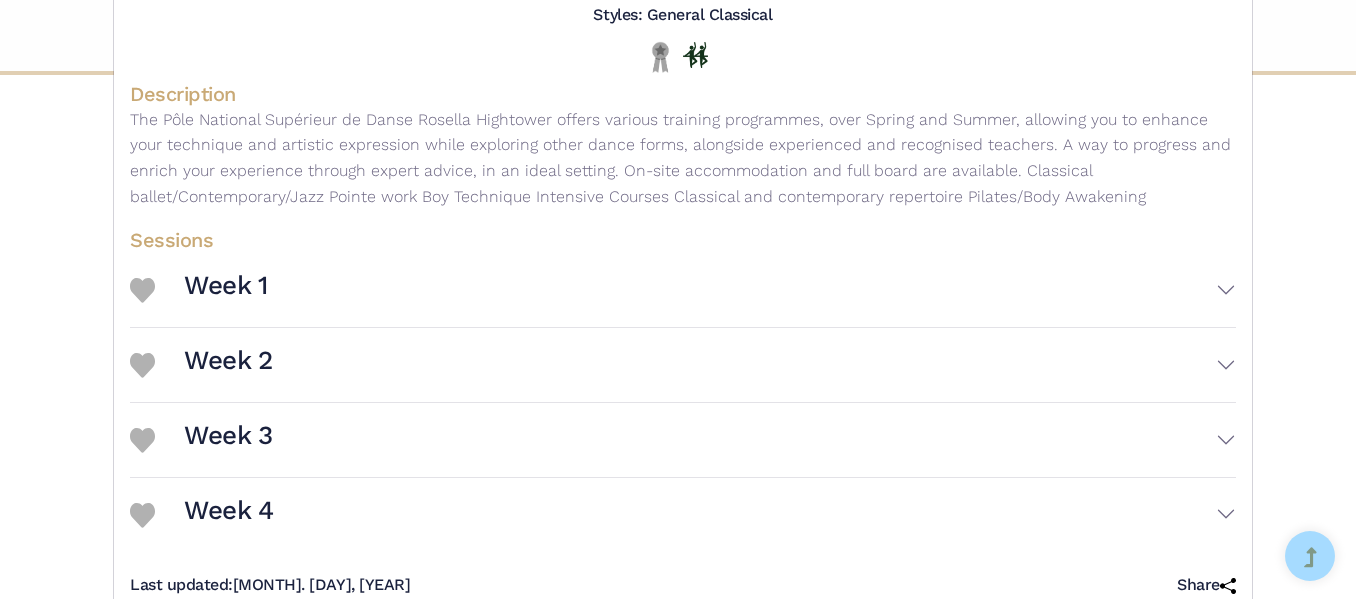 scroll, scrollTop: 342, scrollLeft: 0, axis: vertical 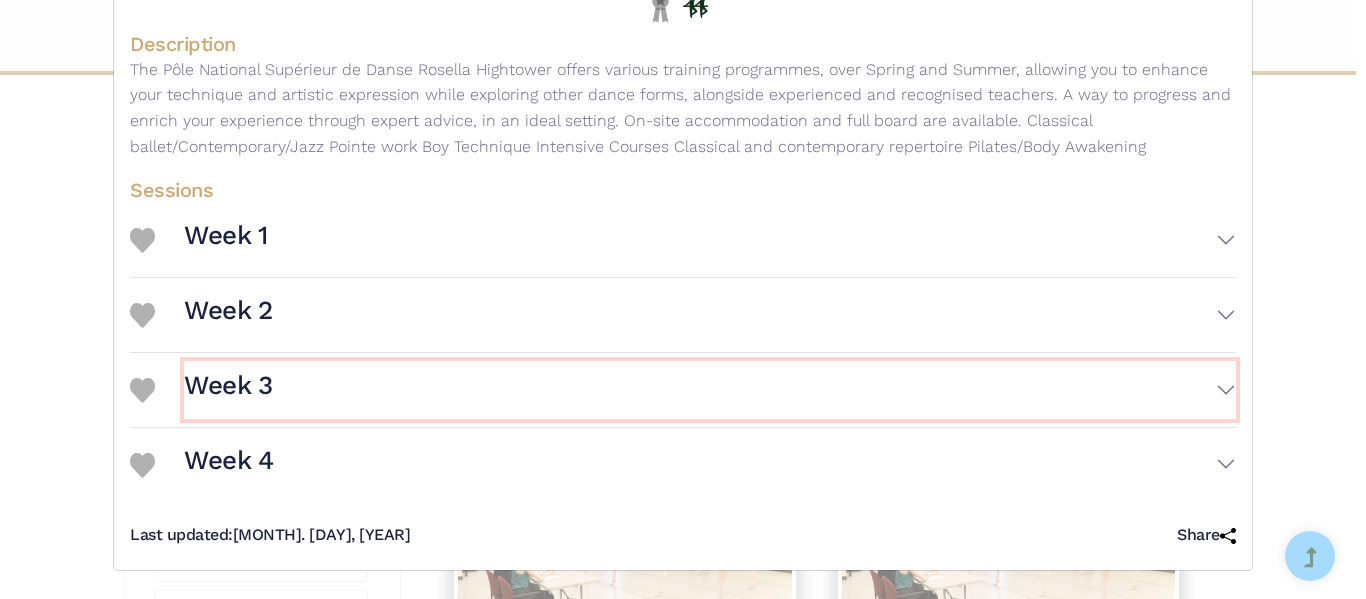 click on "Week 3" at bounding box center [710, 390] 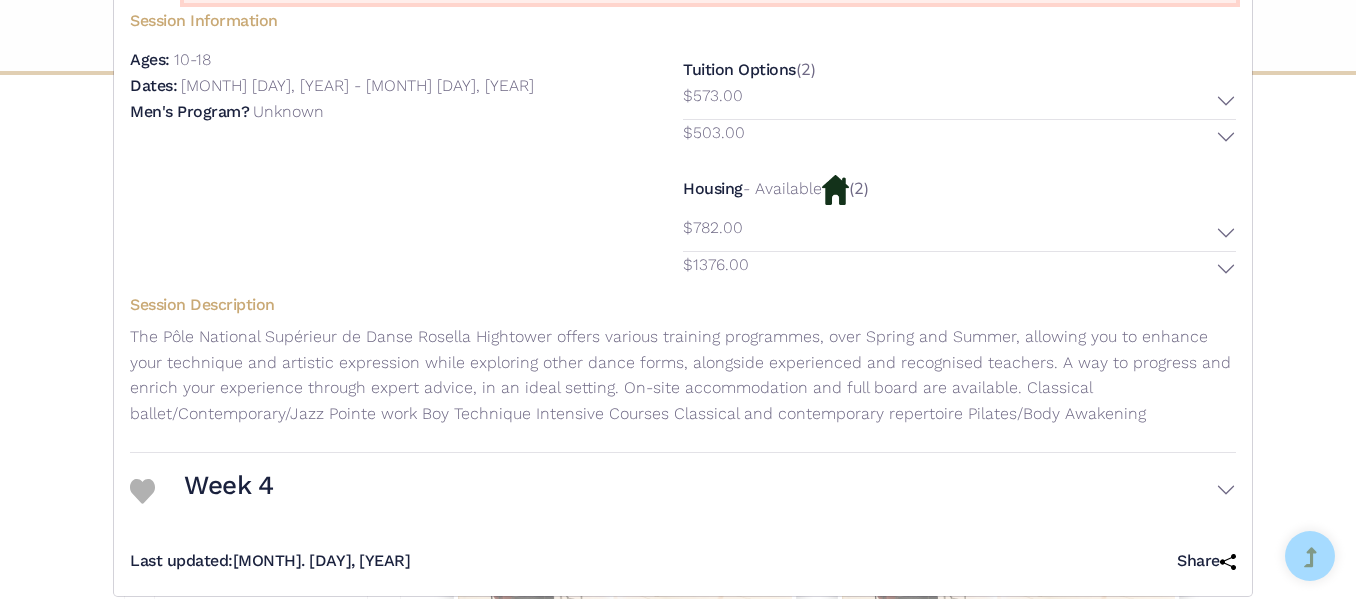 scroll, scrollTop: 784, scrollLeft: 0, axis: vertical 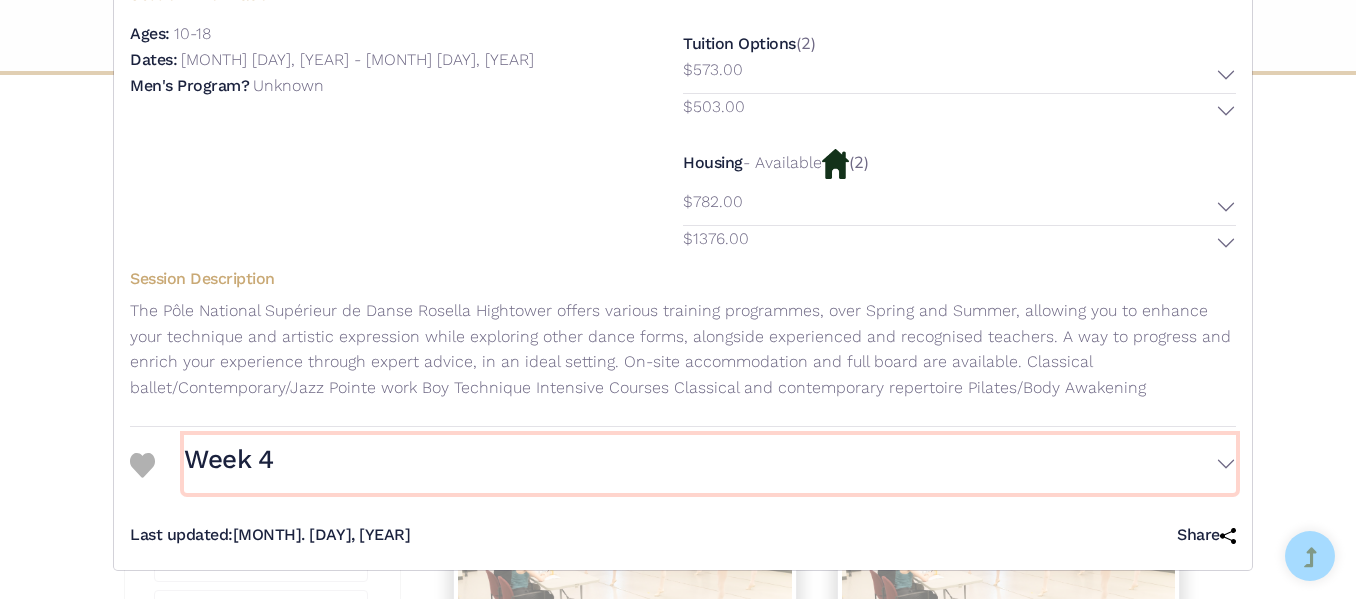click on "Week 4" at bounding box center (710, 464) 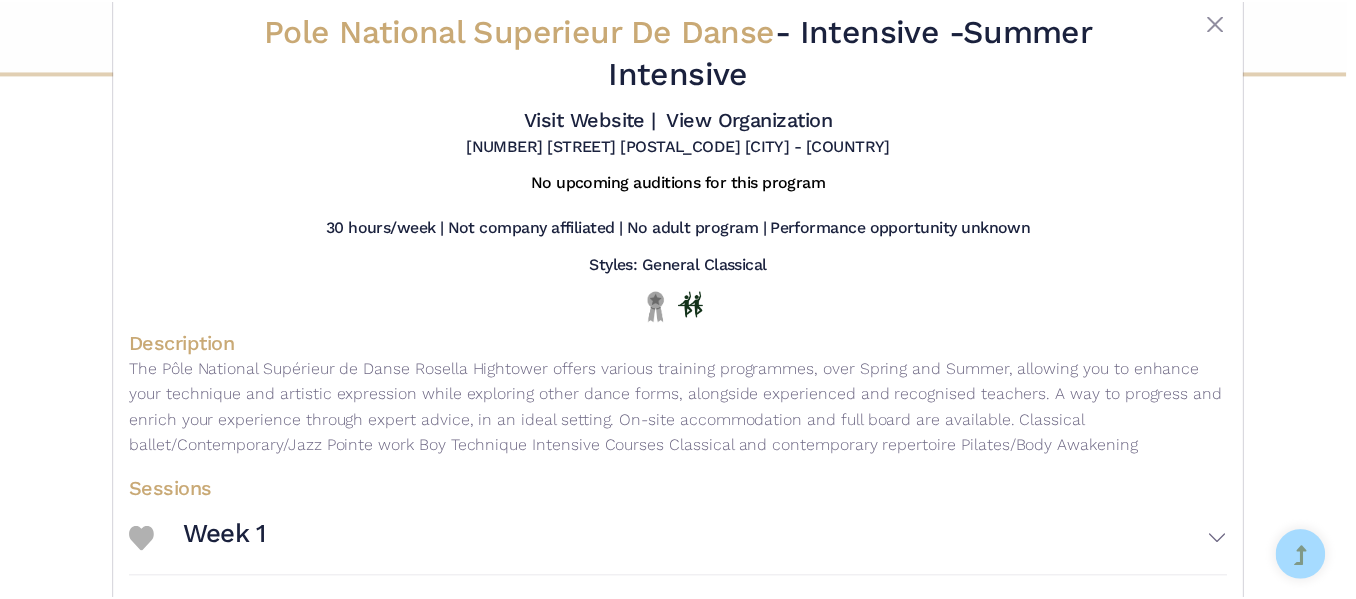 scroll, scrollTop: 0, scrollLeft: 0, axis: both 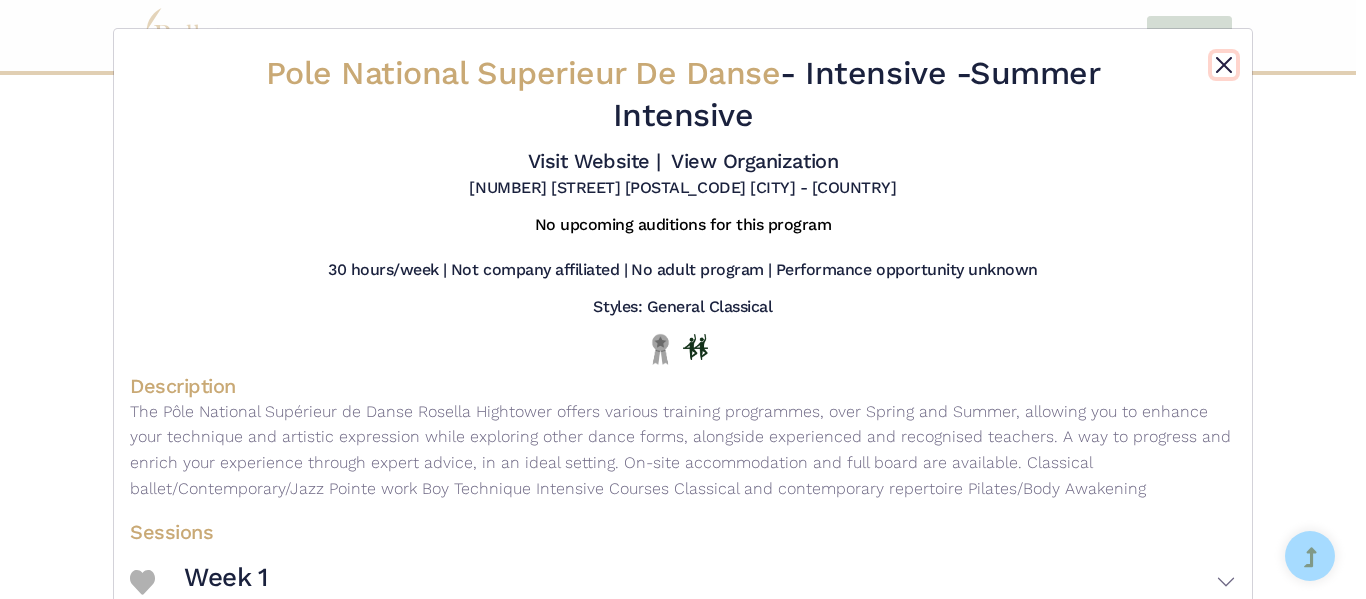 click at bounding box center (1224, 65) 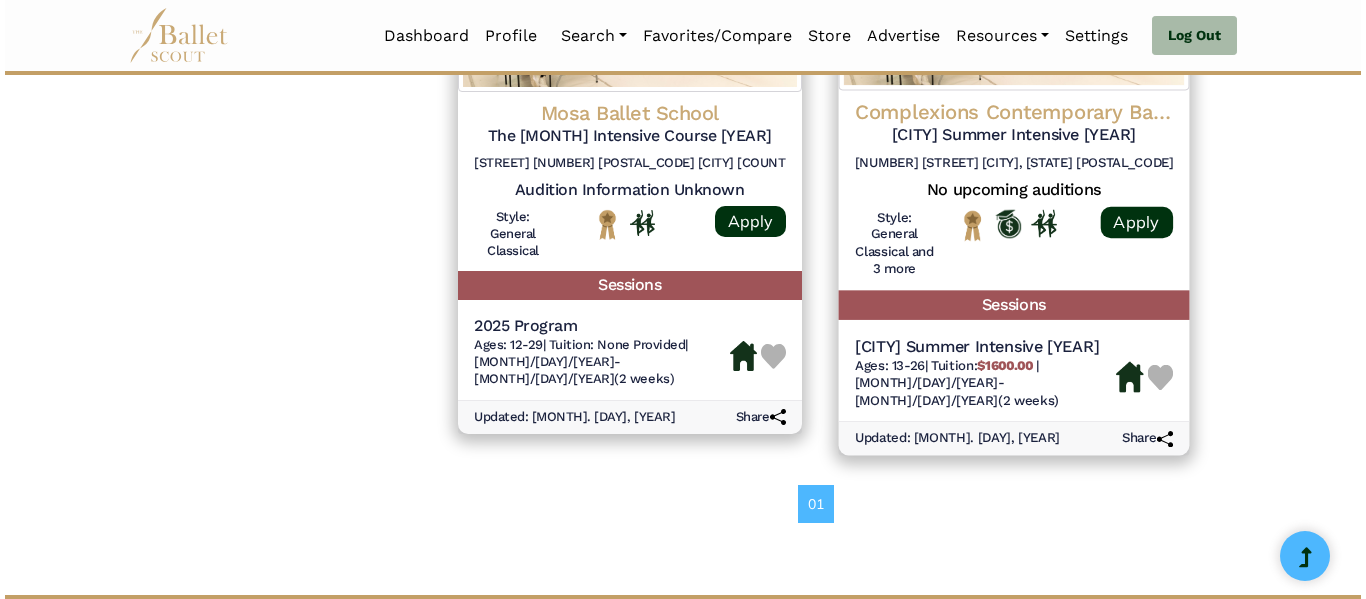 scroll, scrollTop: 2276, scrollLeft: 0, axis: vertical 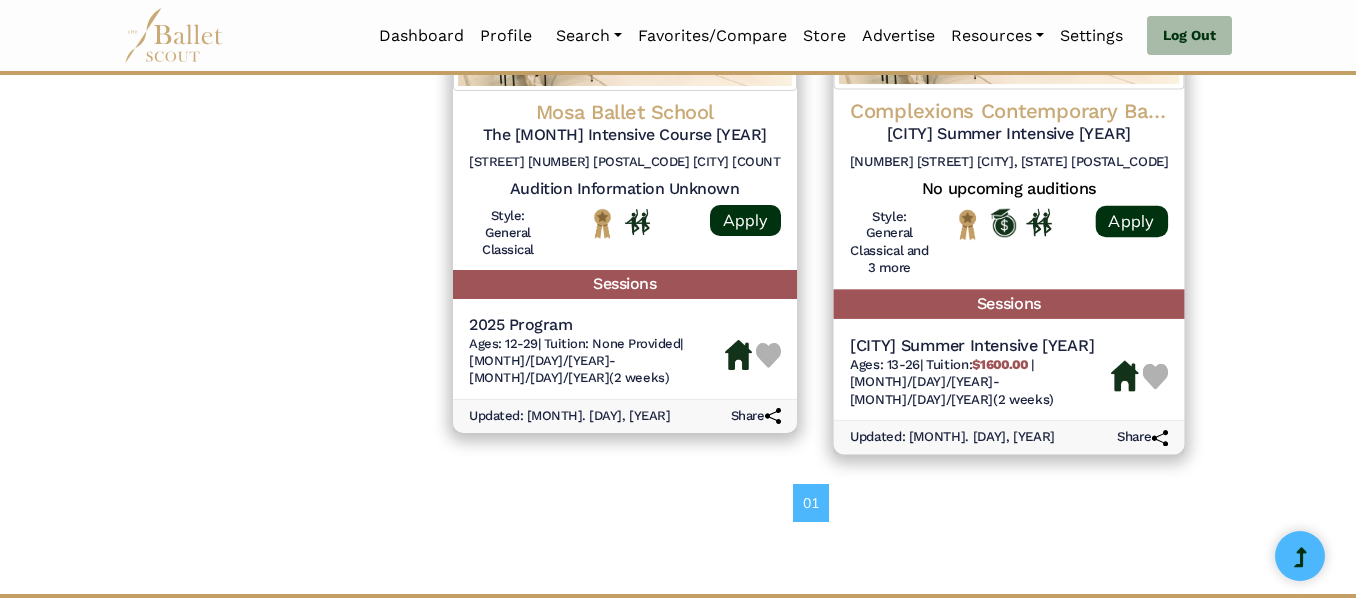 click on "[CITY] Summer Intensive [YEAR]
Ages:
13-26
|
Tuition:
[PRICE]
|
[MONTH]/[DAY]/[YEAR]-[MONTH]/[DAY]/[YEAR]
(2 weeks)" at bounding box center (1008, 373) 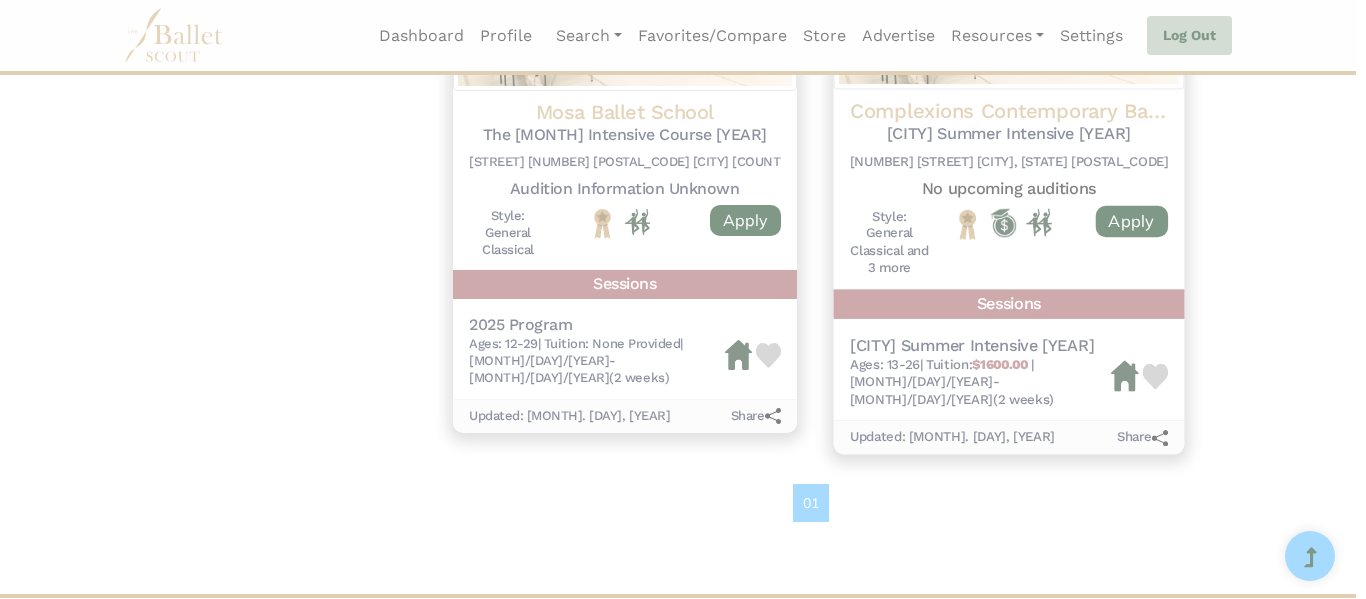 click at bounding box center (683, 299) 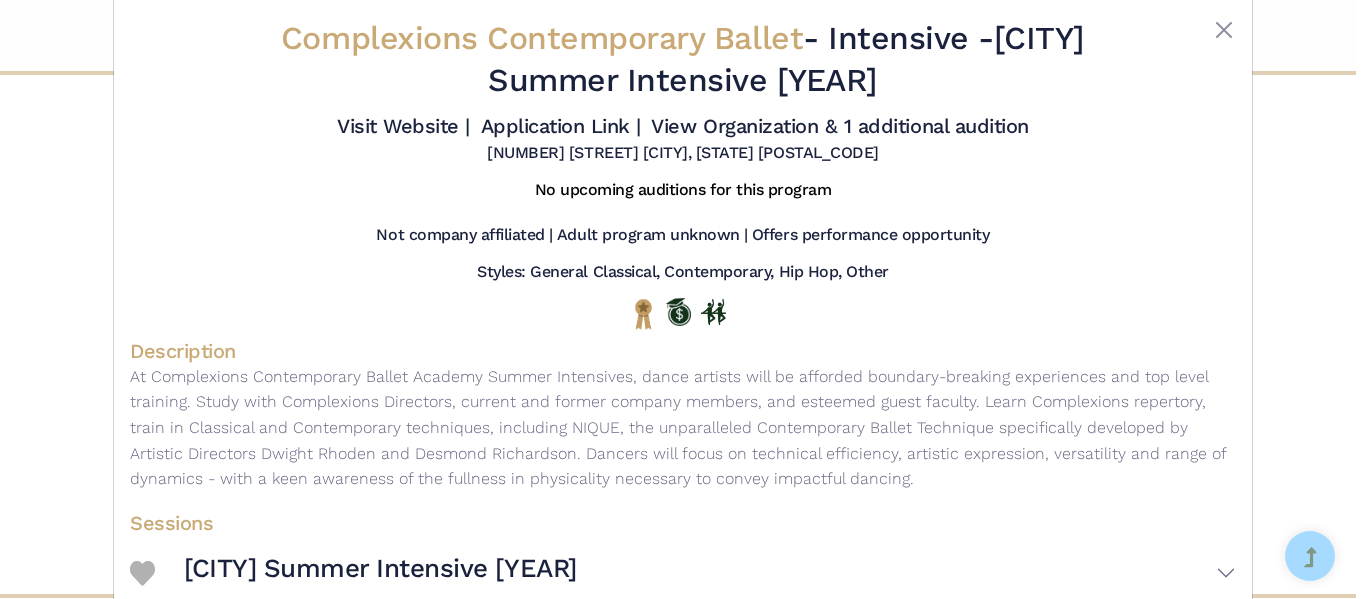 scroll, scrollTop: 36, scrollLeft: 0, axis: vertical 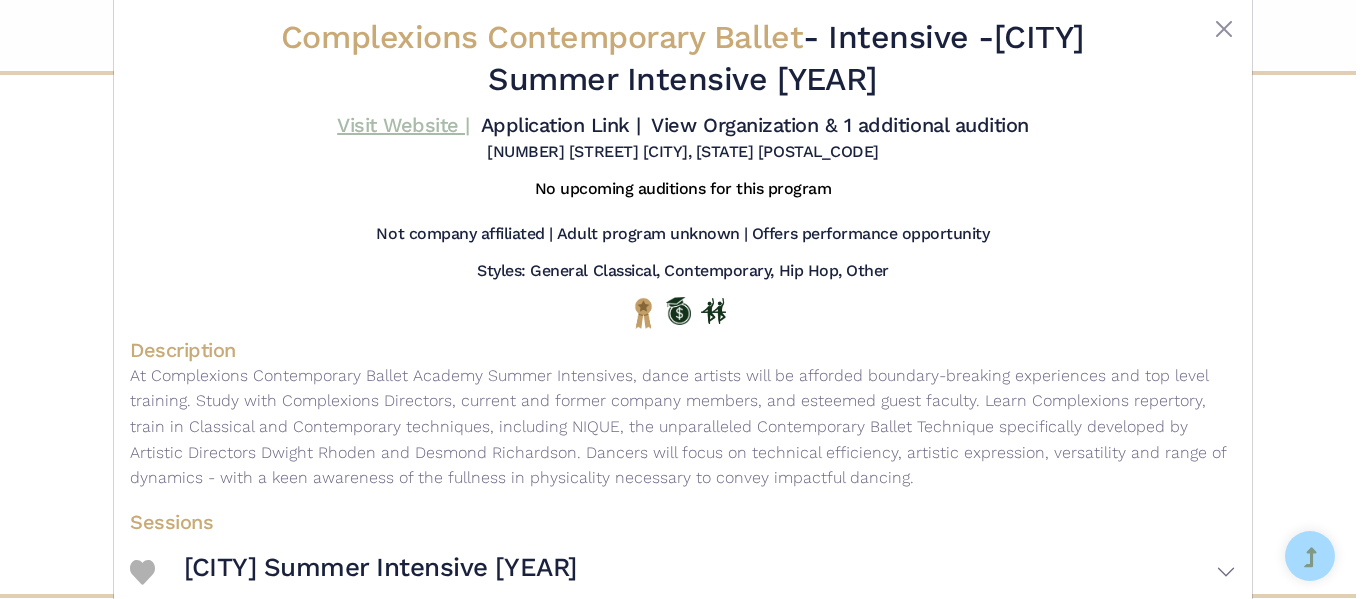 click on "Visit Website |" at bounding box center (403, 125) 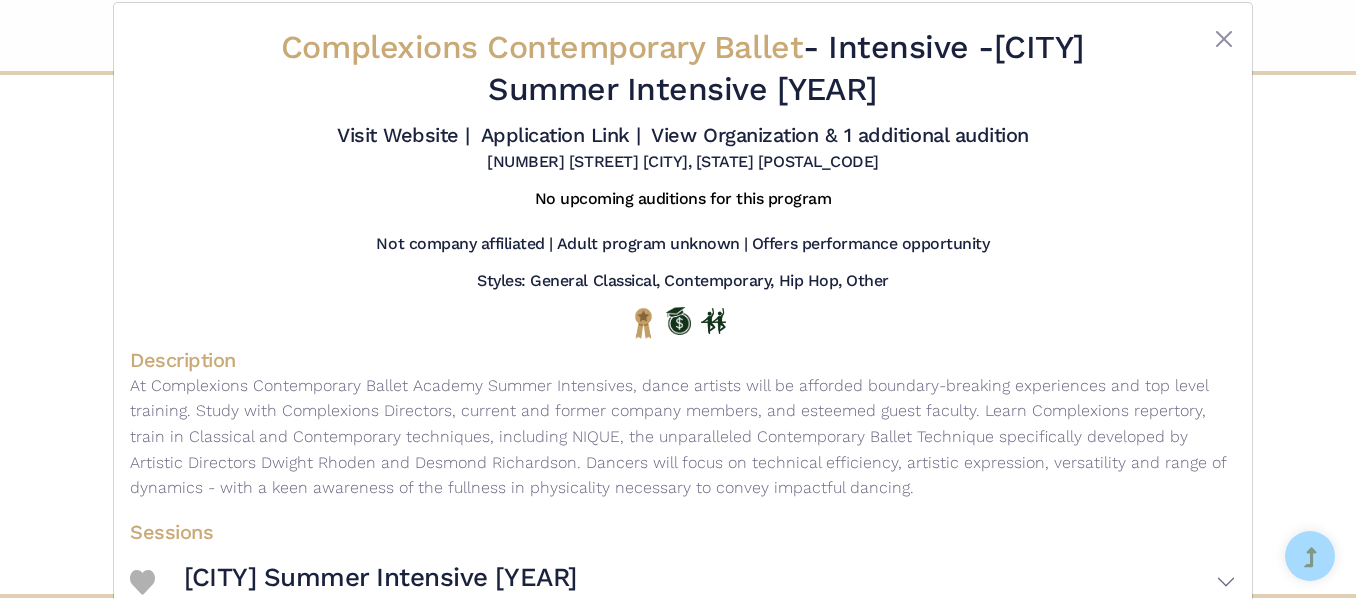 scroll, scrollTop: 23, scrollLeft: 0, axis: vertical 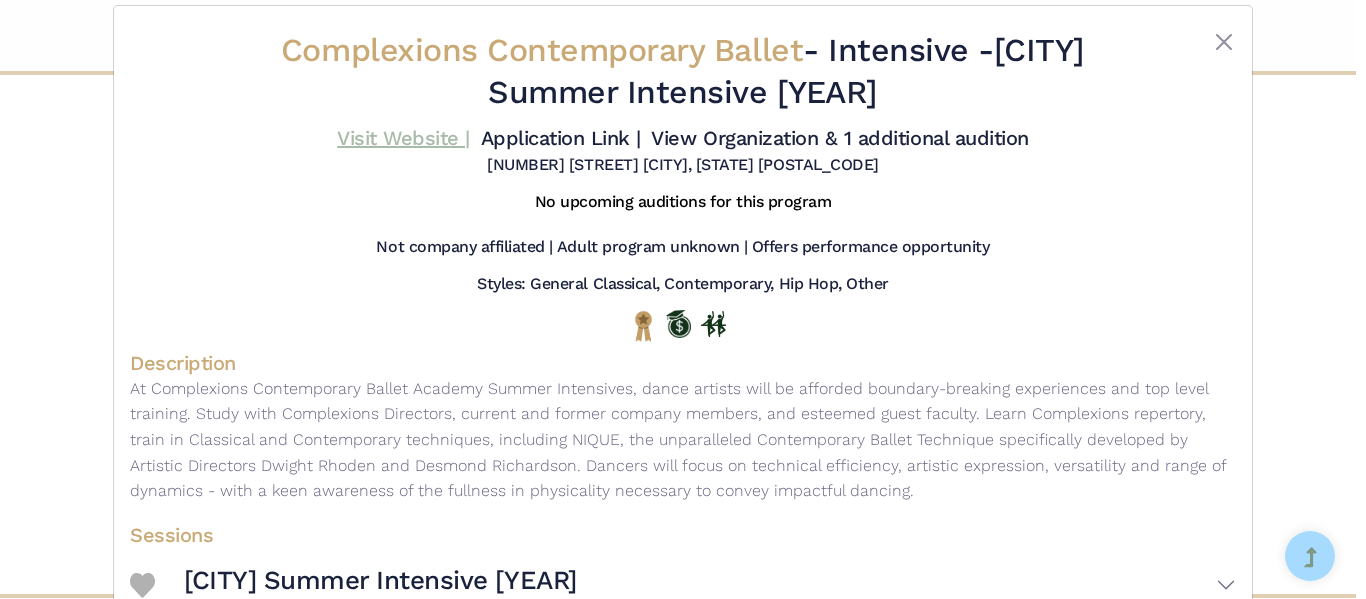 click on "Visit Website |" at bounding box center (403, 138) 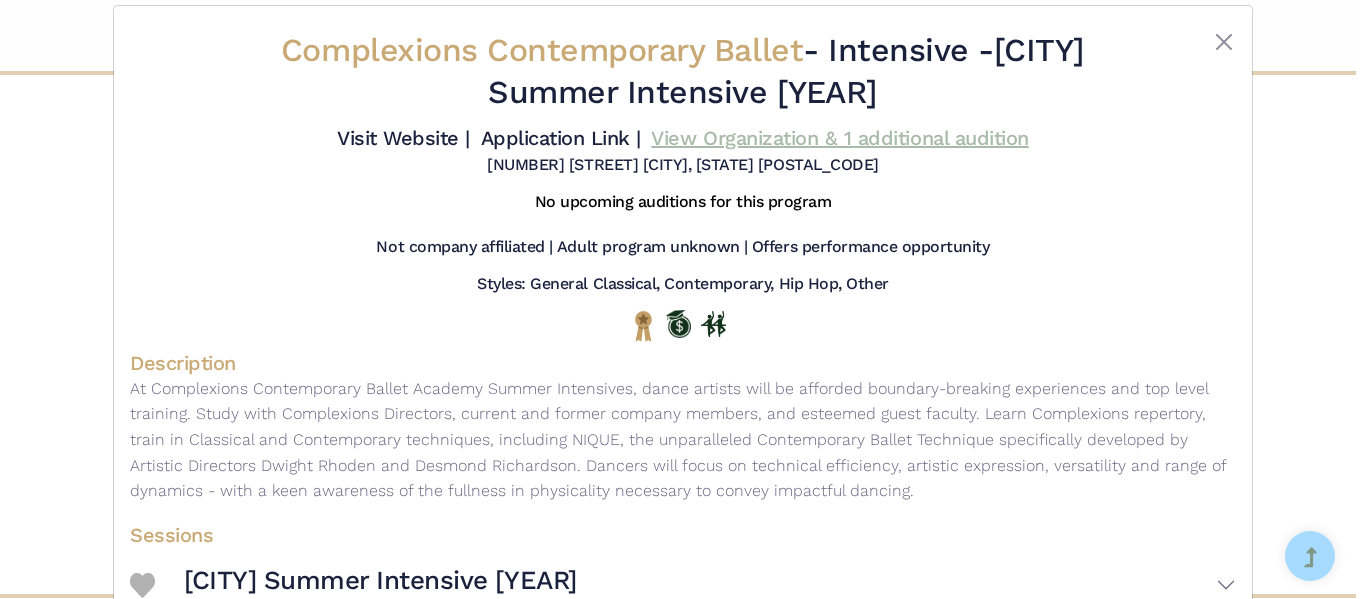 click on "View Organization
& 1 additional audition" at bounding box center [839, 138] 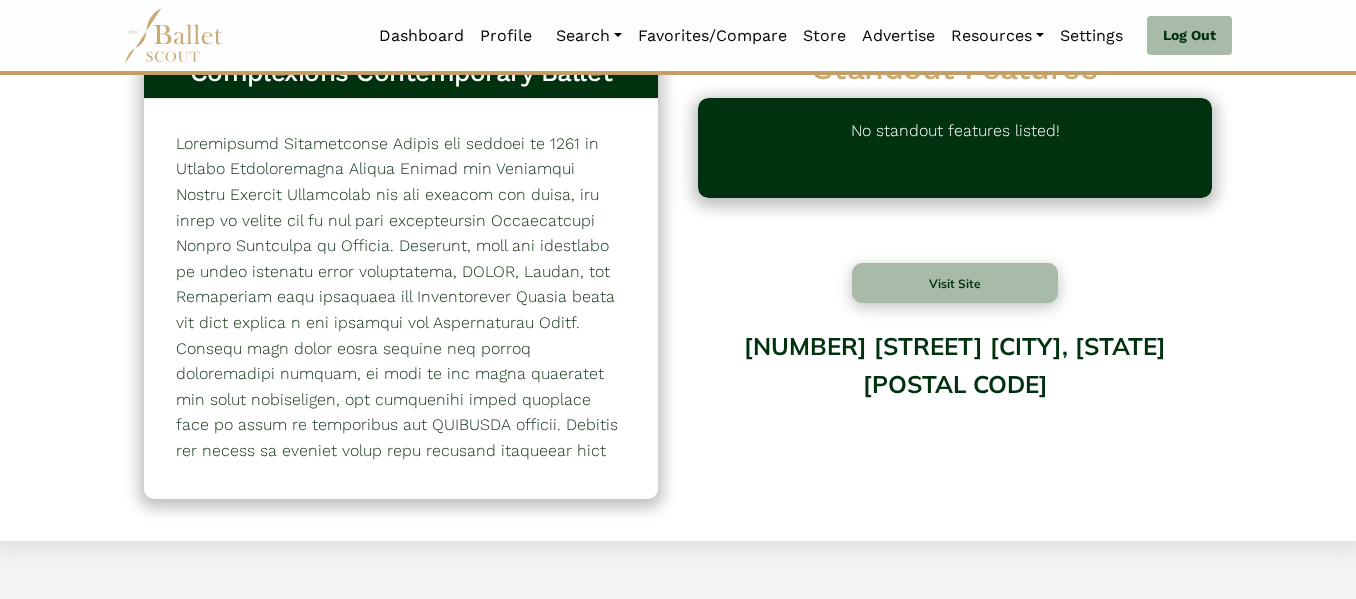 scroll, scrollTop: 58, scrollLeft: 0, axis: vertical 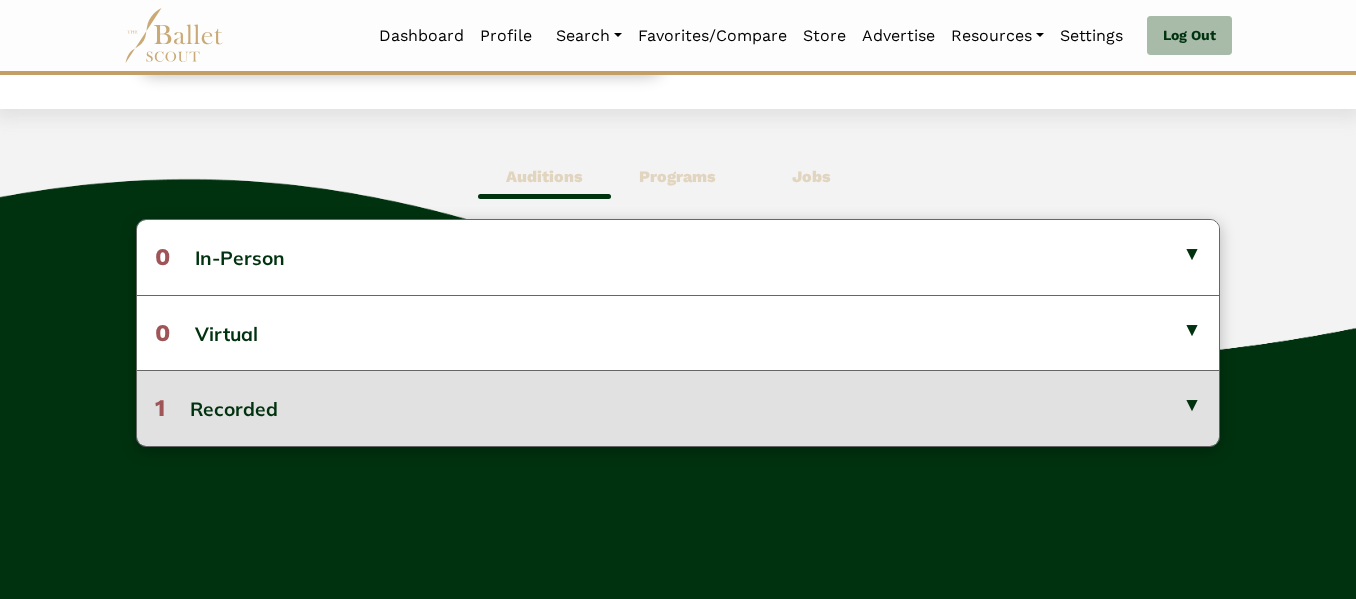 click on "1   Recorded" at bounding box center [678, 407] 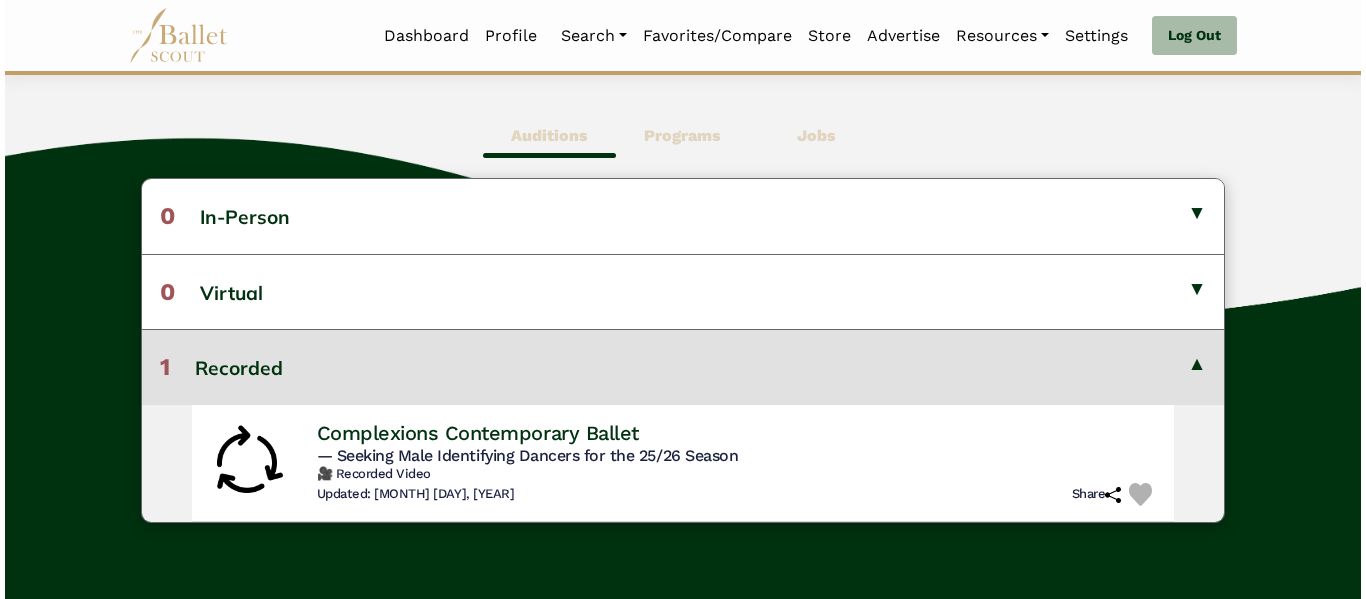 scroll, scrollTop: 534, scrollLeft: 0, axis: vertical 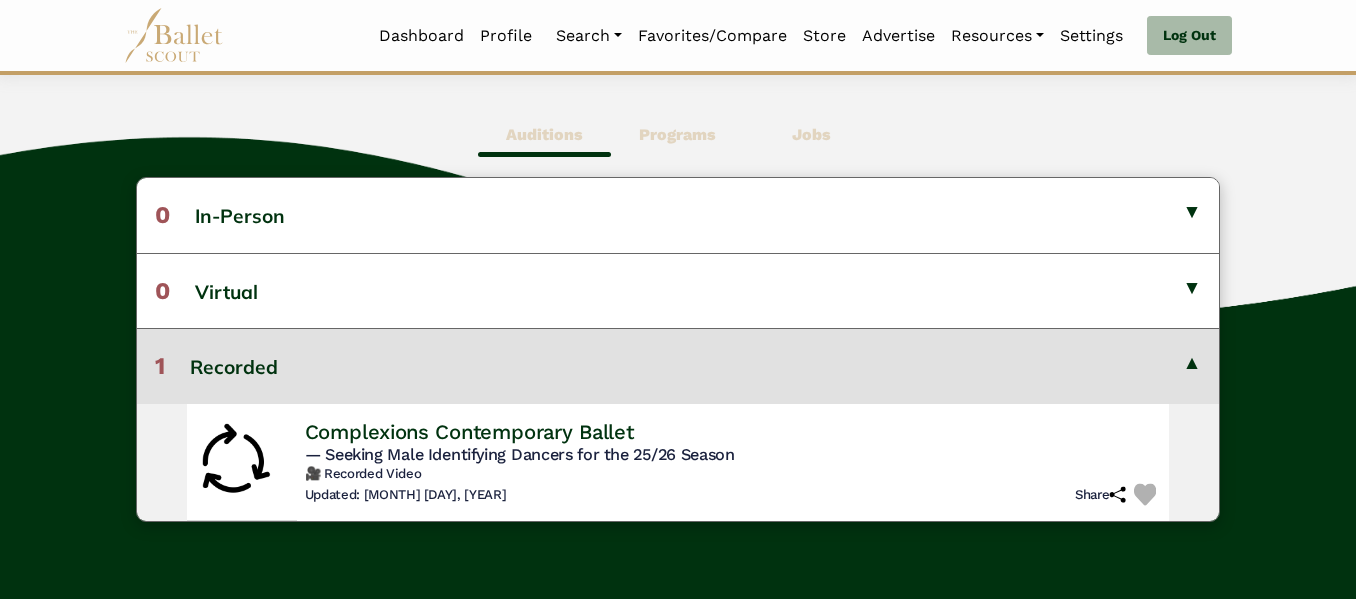 click on "🎥 Recorded Video" at bounding box center [734, 473] 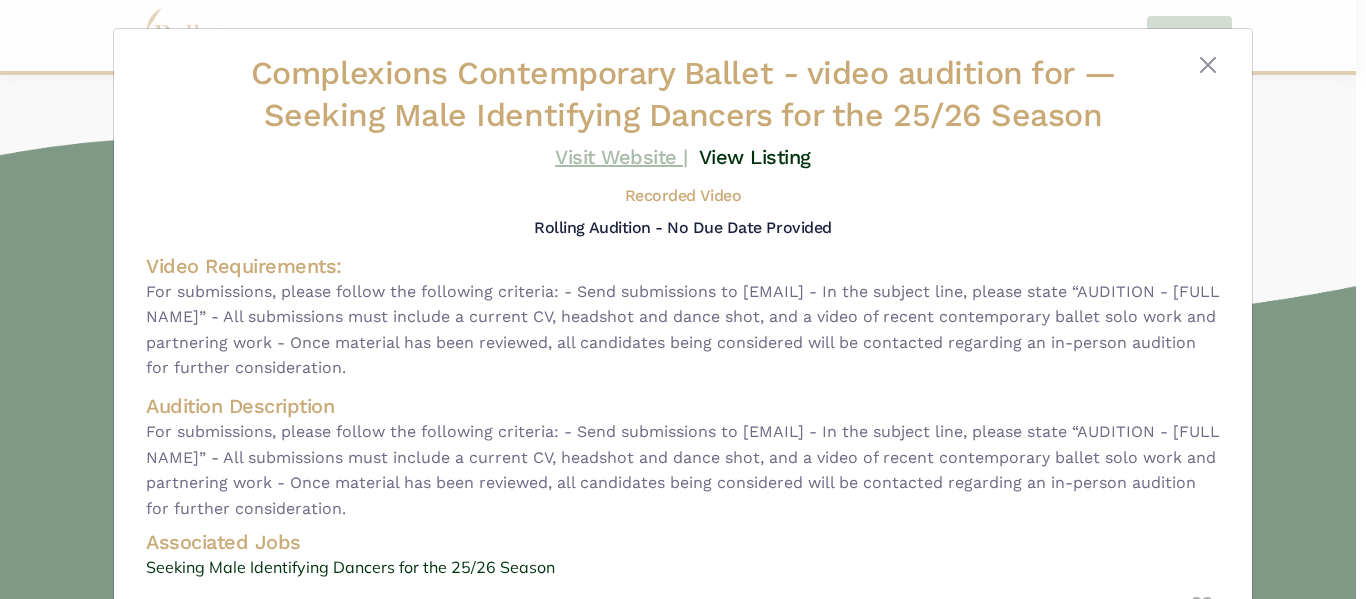 click on "Visit Website |" at bounding box center [621, 157] 